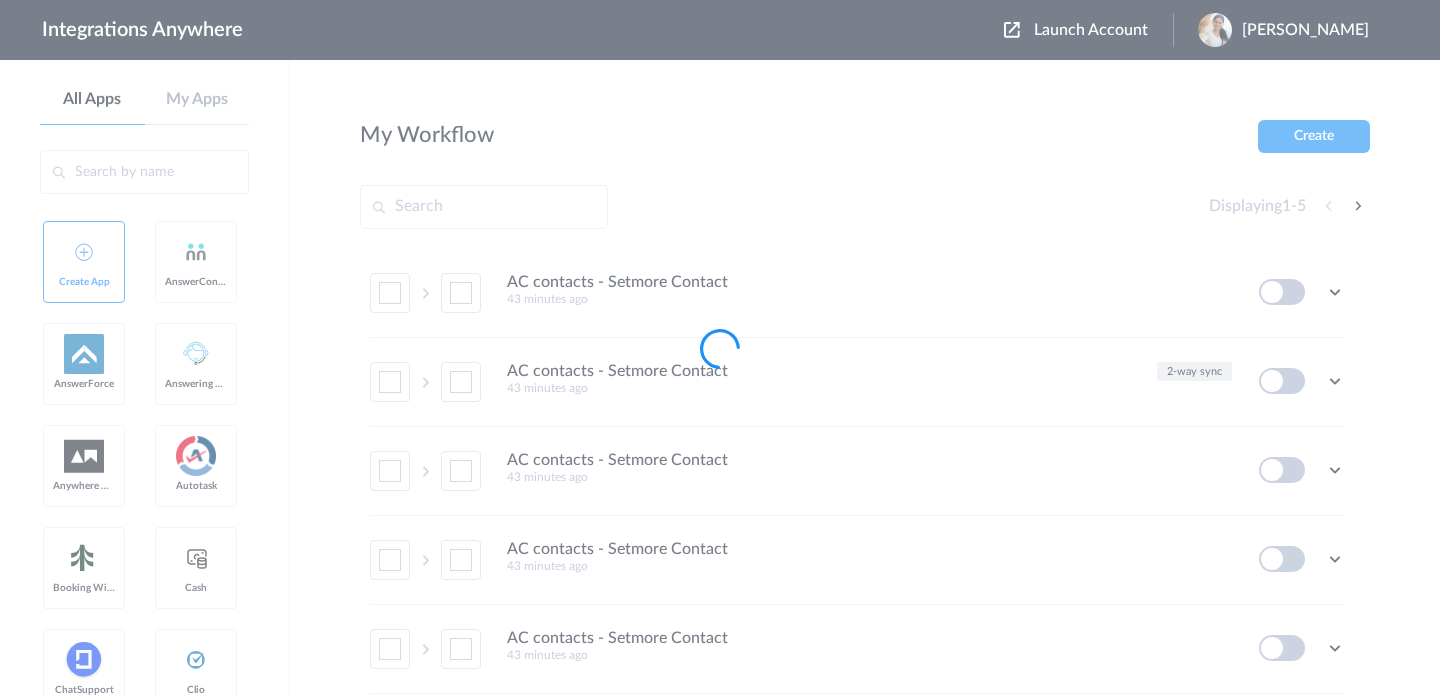 scroll, scrollTop: 0, scrollLeft: 0, axis: both 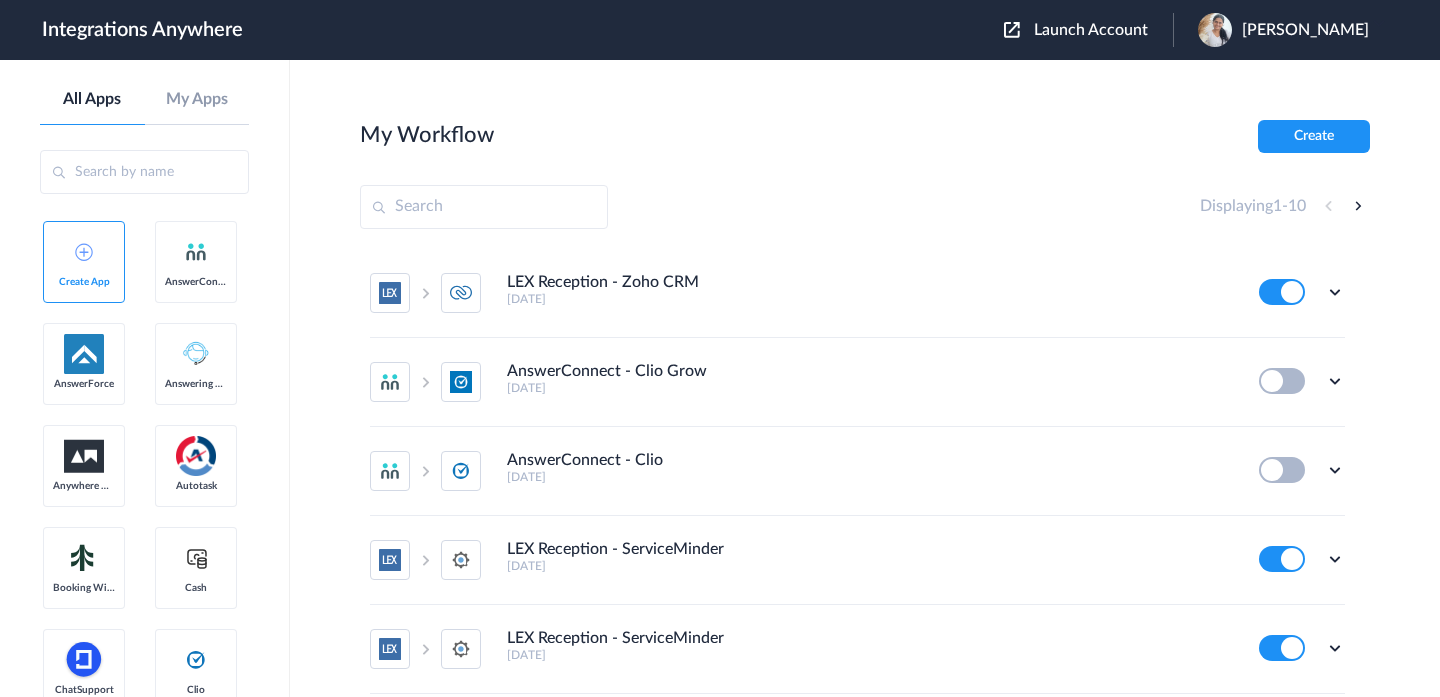 click on "My Workflow
Create
Displaying  1  -  10
LEX Reception - Zoho CRM 21 days ago Edit    Task history    Delete       AnswerConnect - Clio Grow 2 months ago Edit    Task history    Delete       AnswerConnect - Clio 2 months ago Edit    Task history    Delete       LEX Reception - ServiceMinder 2 months ago Edit    Task history    Delete       LEX Reception - ServiceMinder 2 months ago Edit    Task history    Delete       Answering Service - Google Sheets 3 months ago Edit    Task history    Delete       LEX Reception - MyCase 4 months ago Edit    Task history    Delete       AnswerForce - MyCase 4 months ago Edit    Task history    Delete       LEX Reception - MyCase 4 months ago Edit    Task history    Delete       Answering Service - MyCase 8 months ago Edit    Task history    Delete" at bounding box center [865, 438] 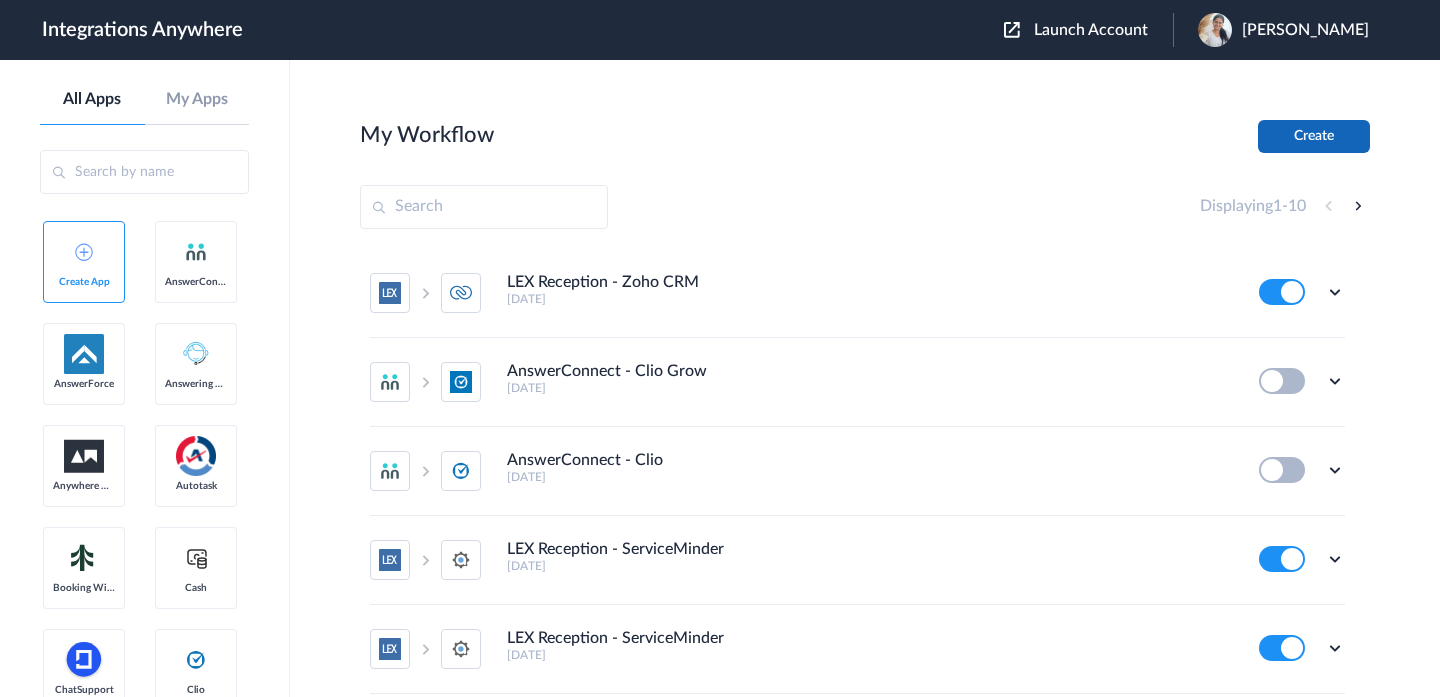 click on "Create" at bounding box center (1314, 136) 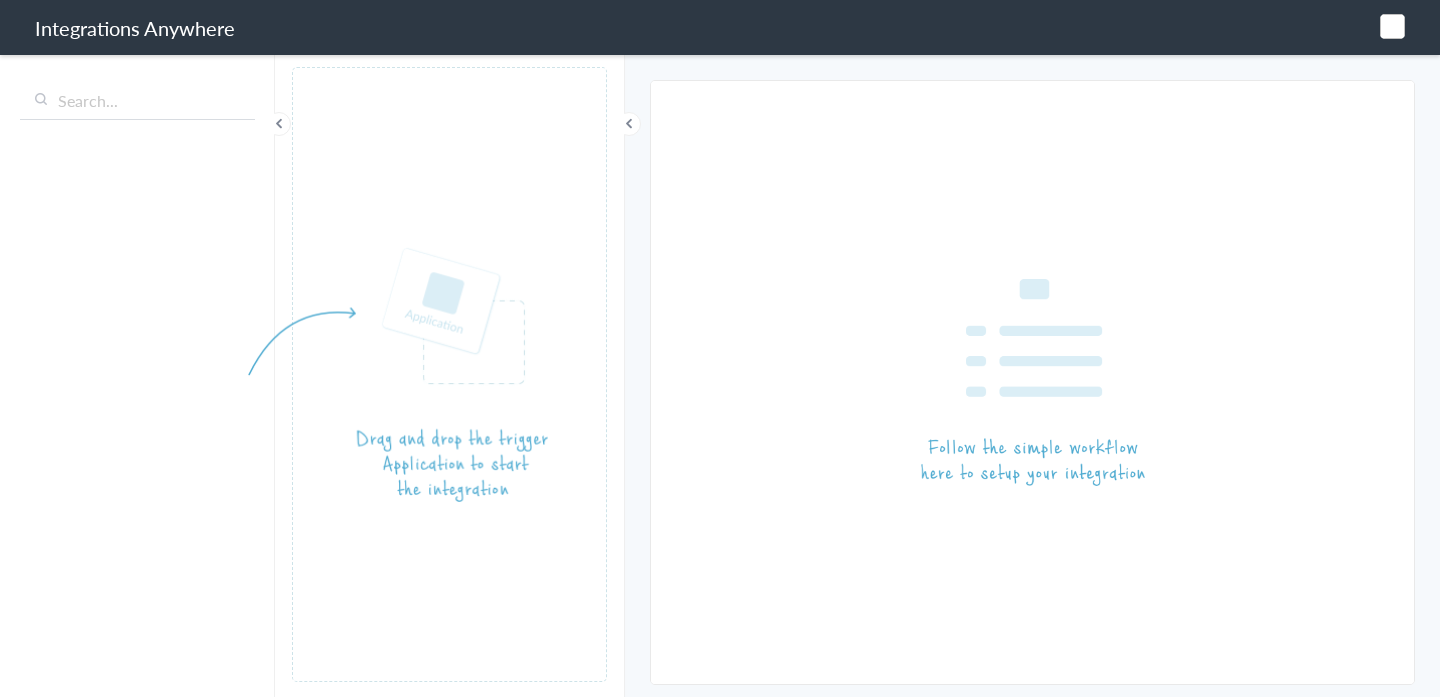 scroll, scrollTop: 0, scrollLeft: 0, axis: both 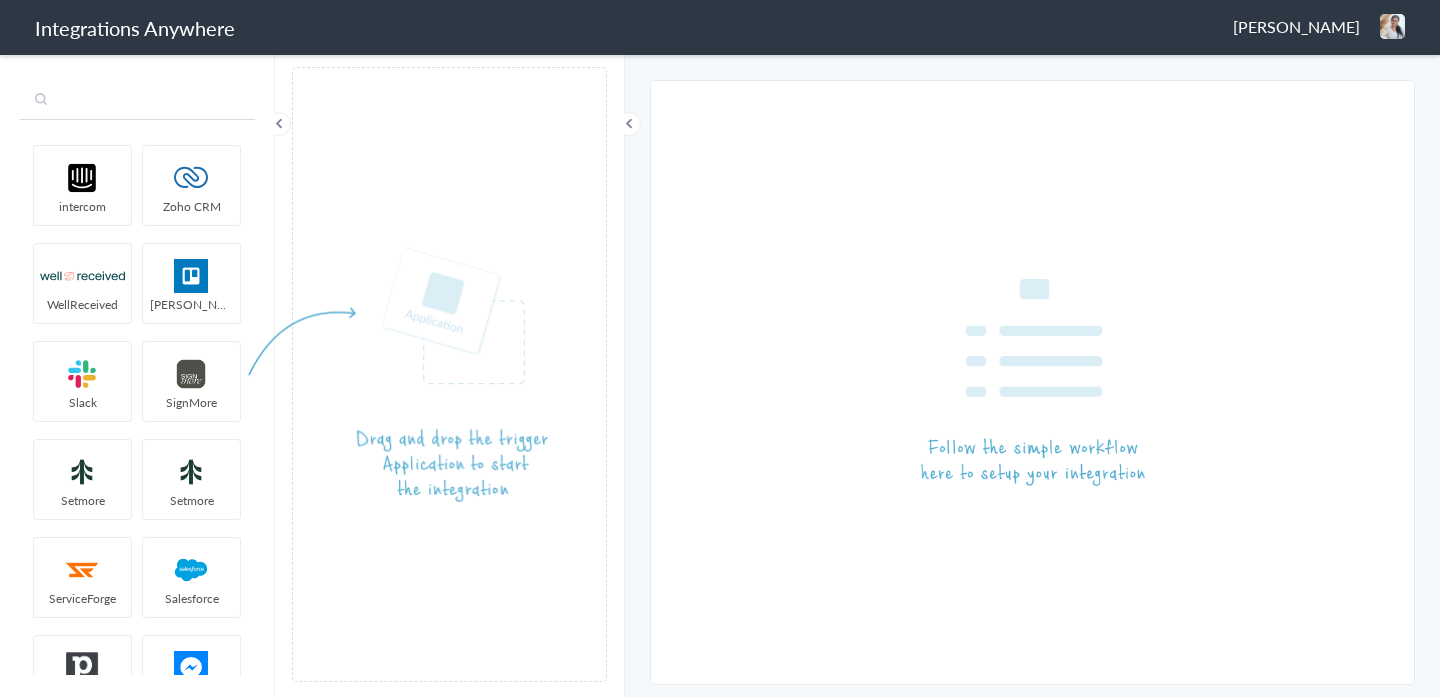 click at bounding box center [137, 101] 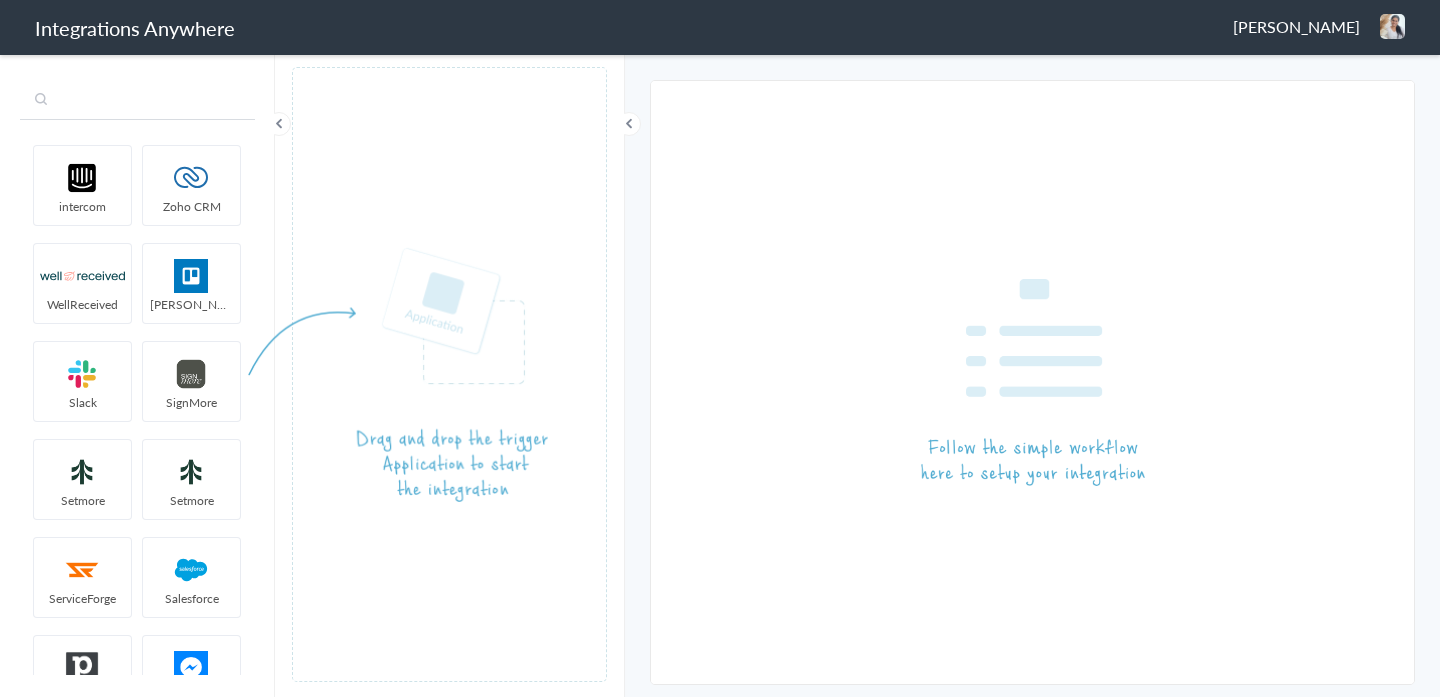click at bounding box center (137, 101) 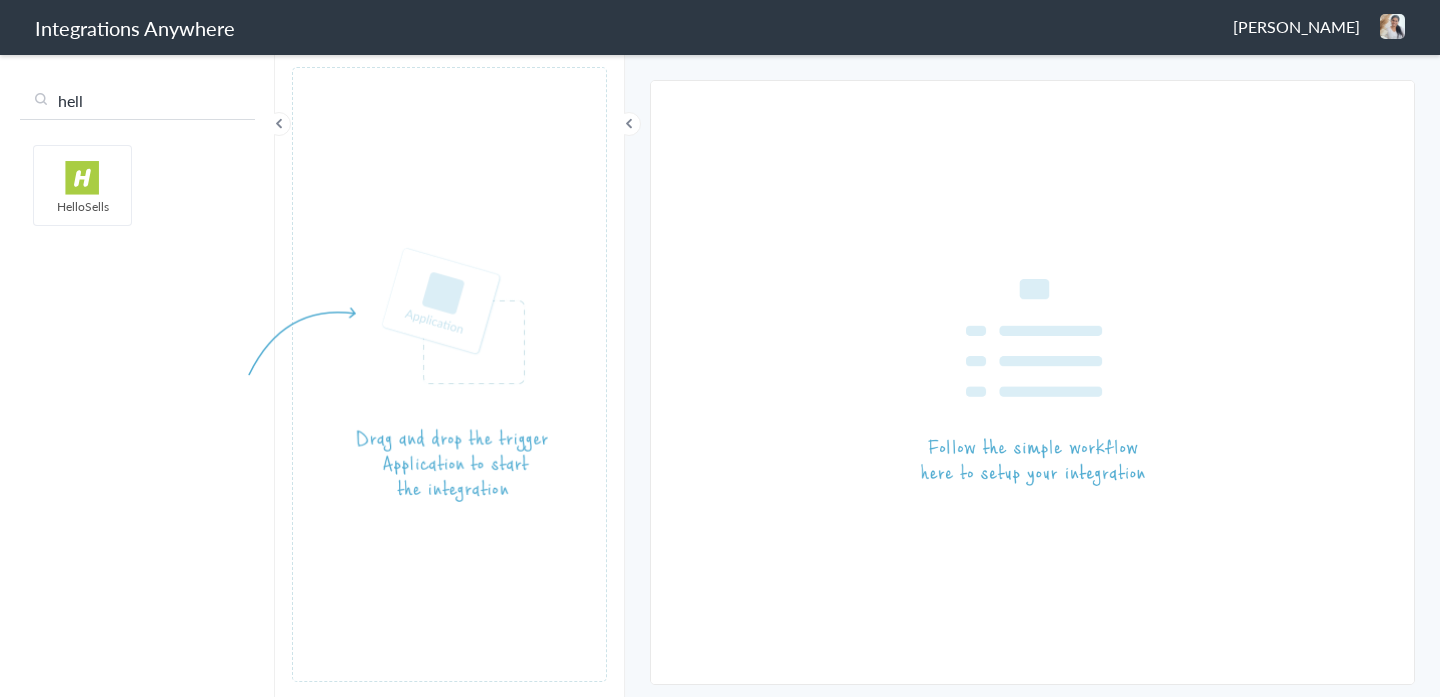 type on "hell" 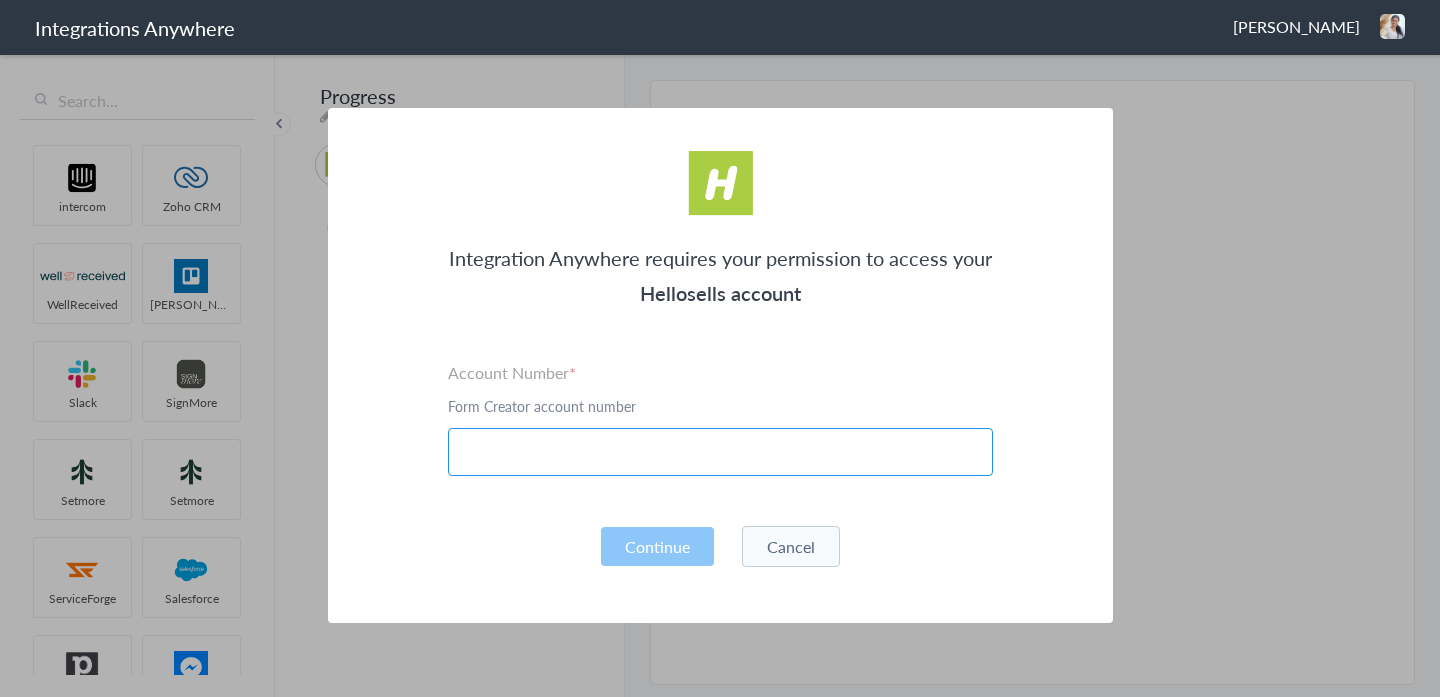 click at bounding box center [720, 452] 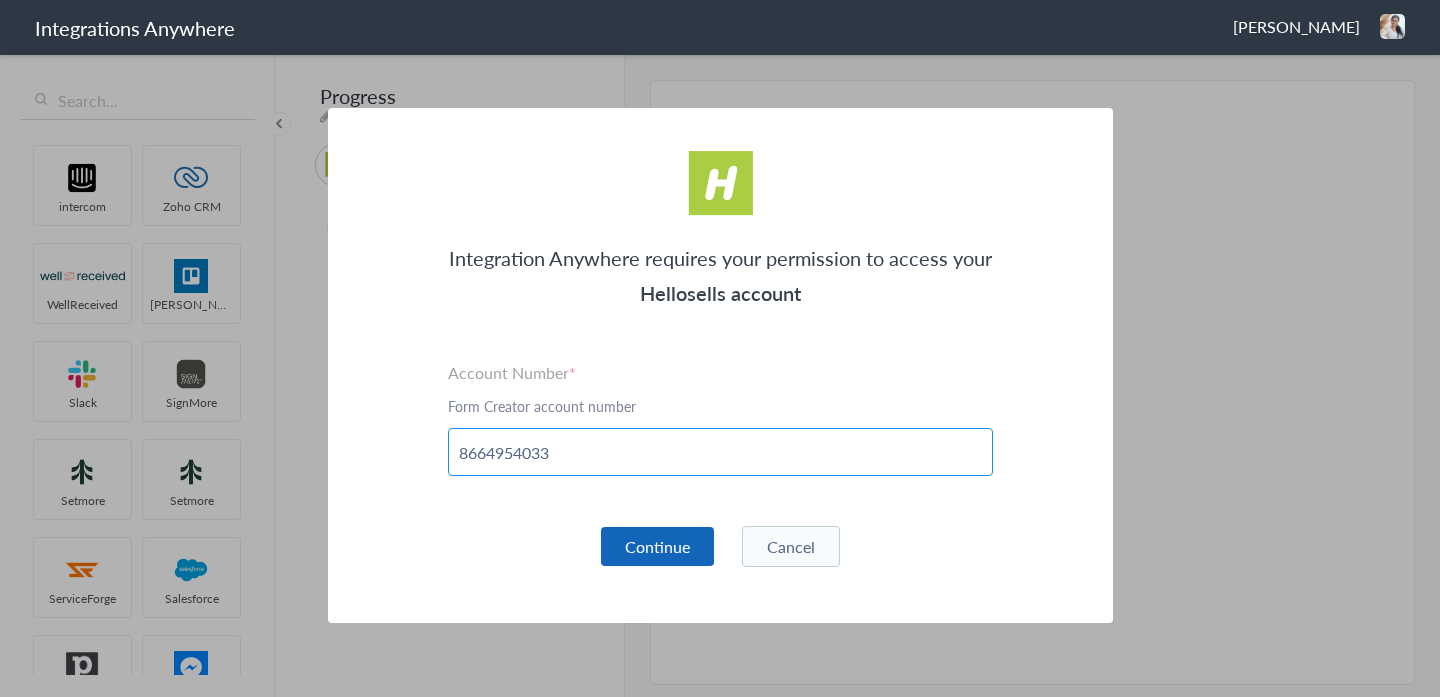 type on "8664954033" 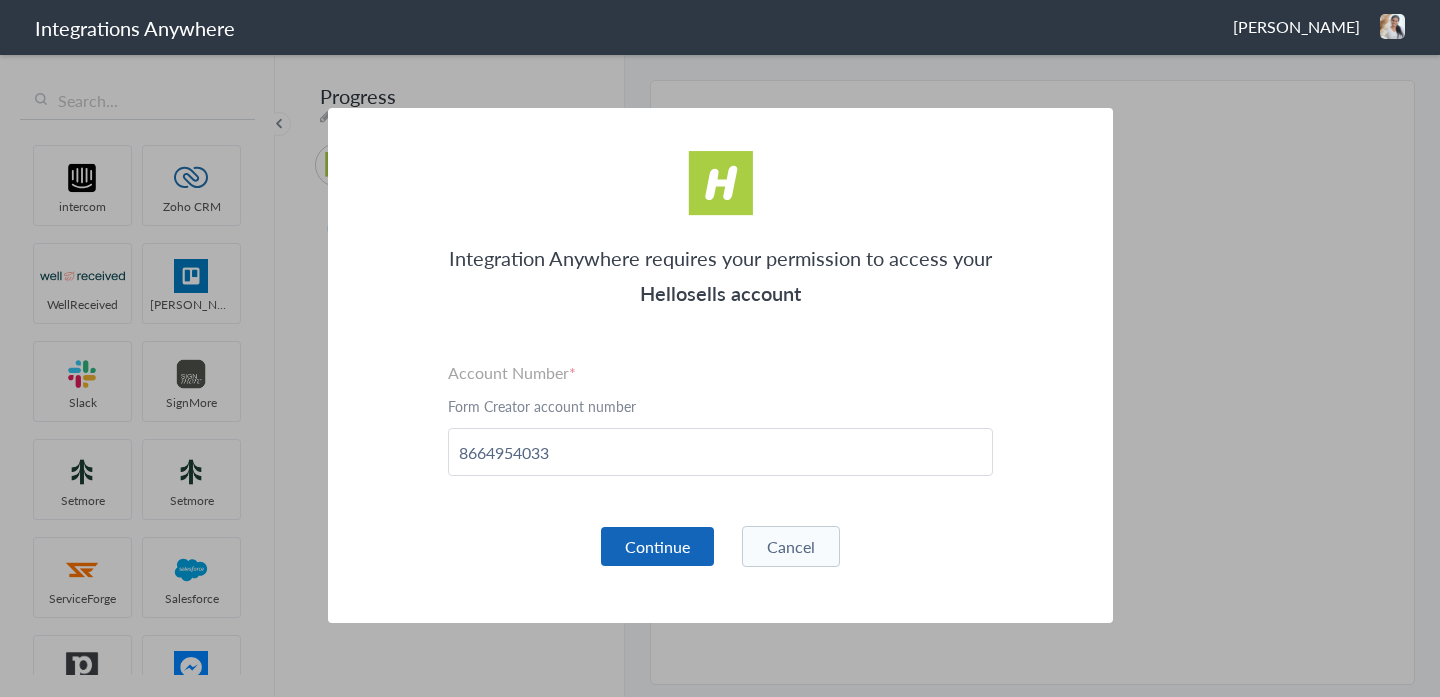 click on "Continue" at bounding box center (657, 546) 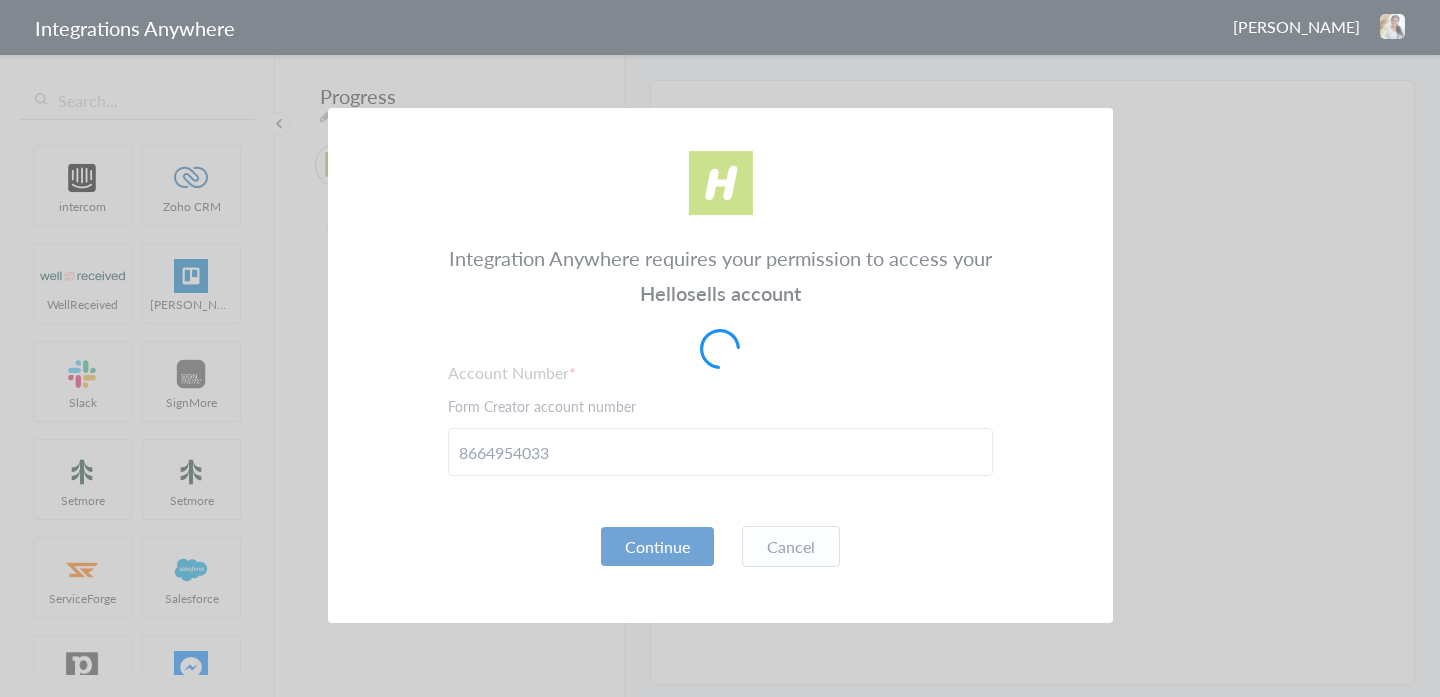 type 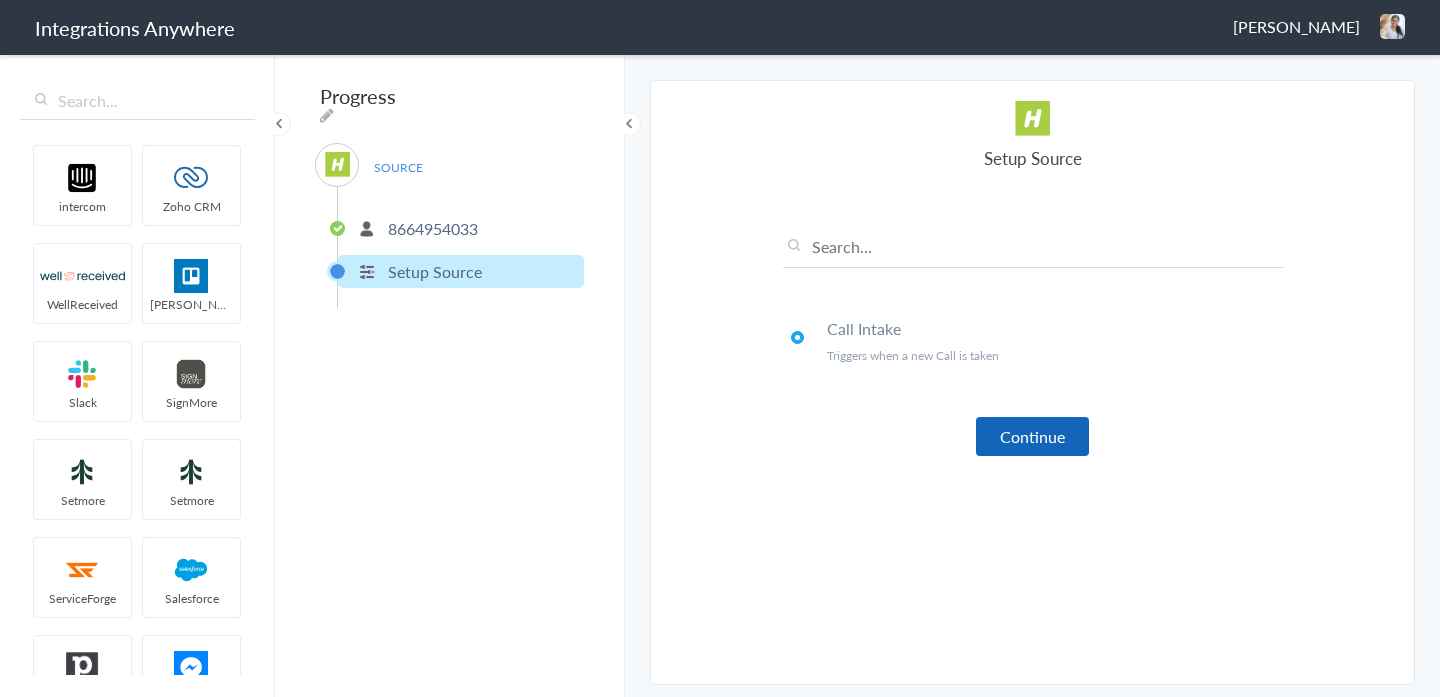 click on "Continue" at bounding box center (1032, 436) 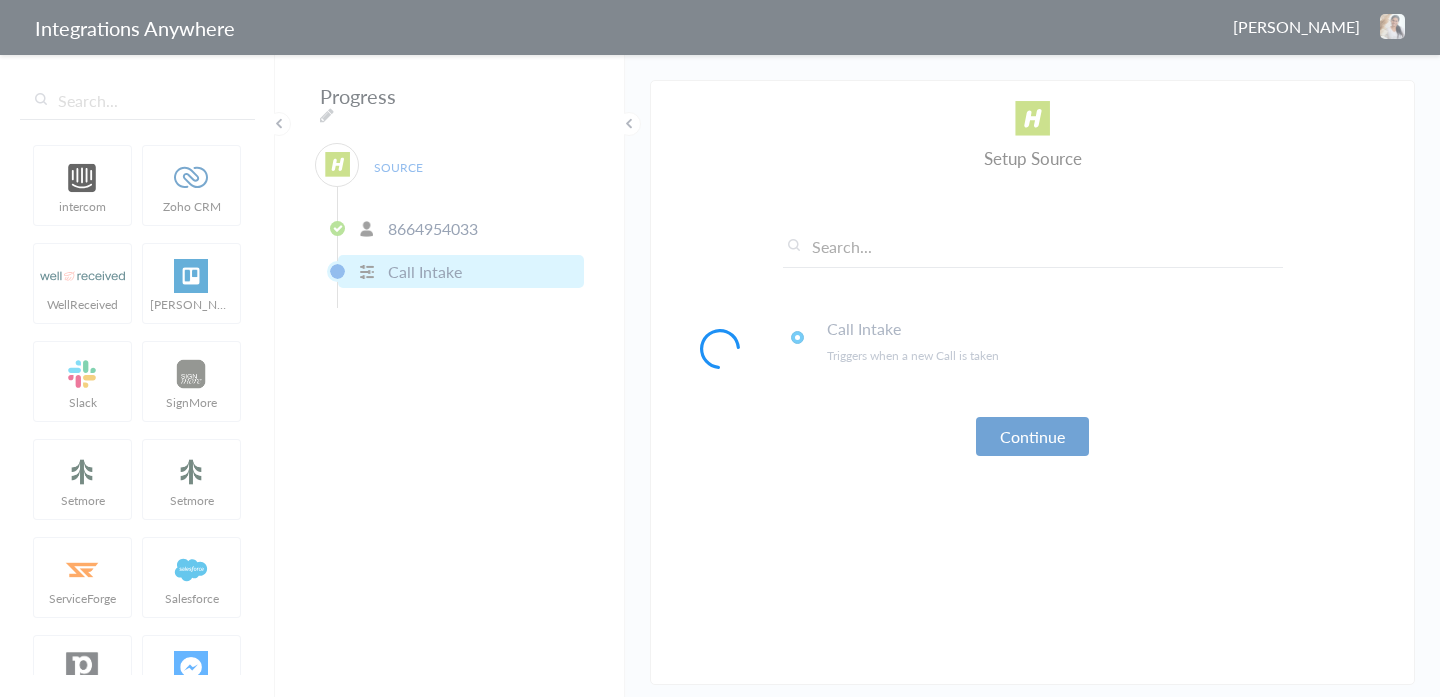 type 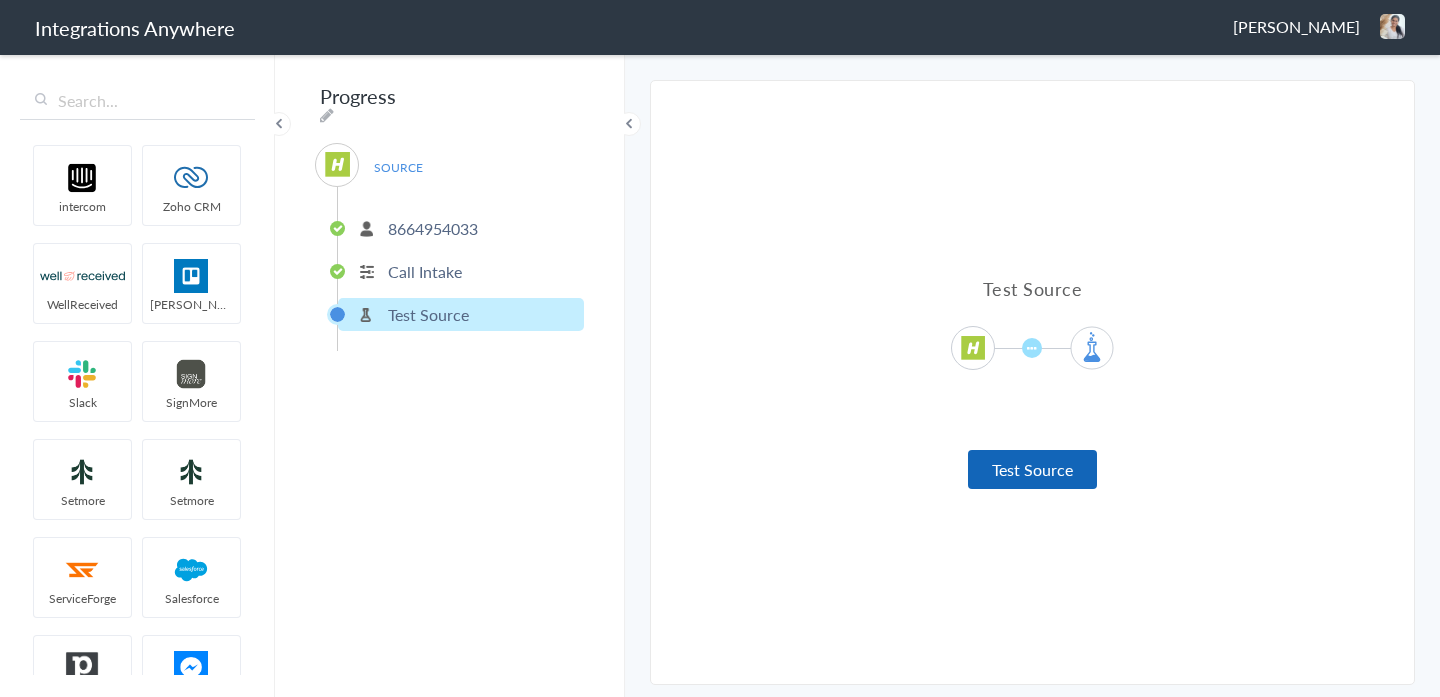 click on "Test Source" at bounding box center (1032, 469) 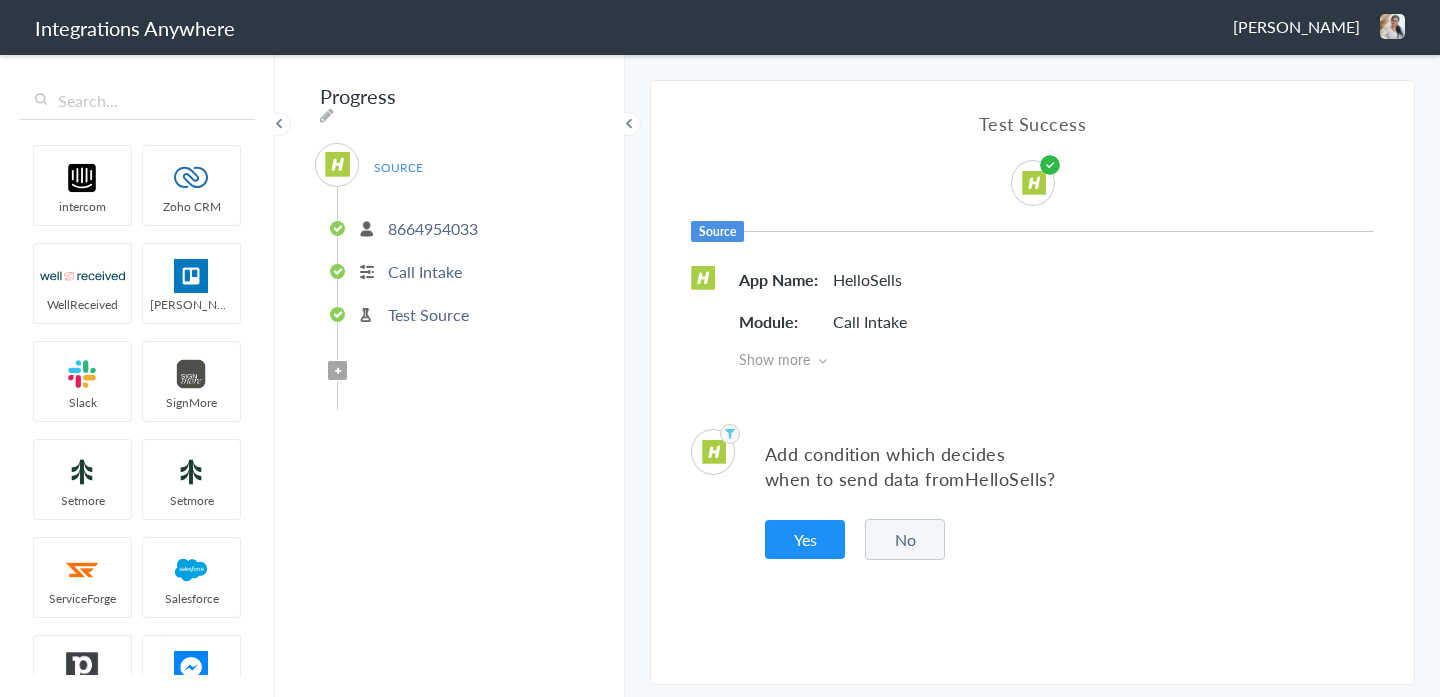 click on "No" at bounding box center [905, 539] 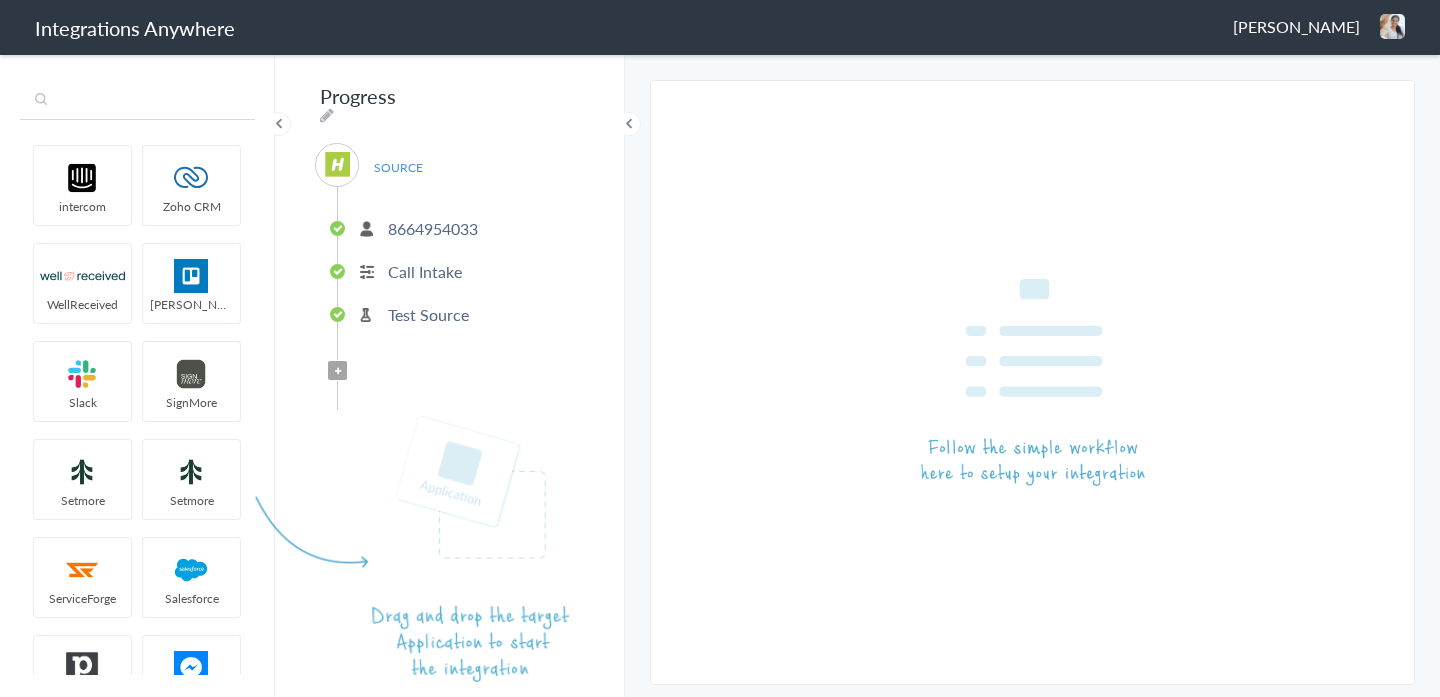 click at bounding box center (137, 101) 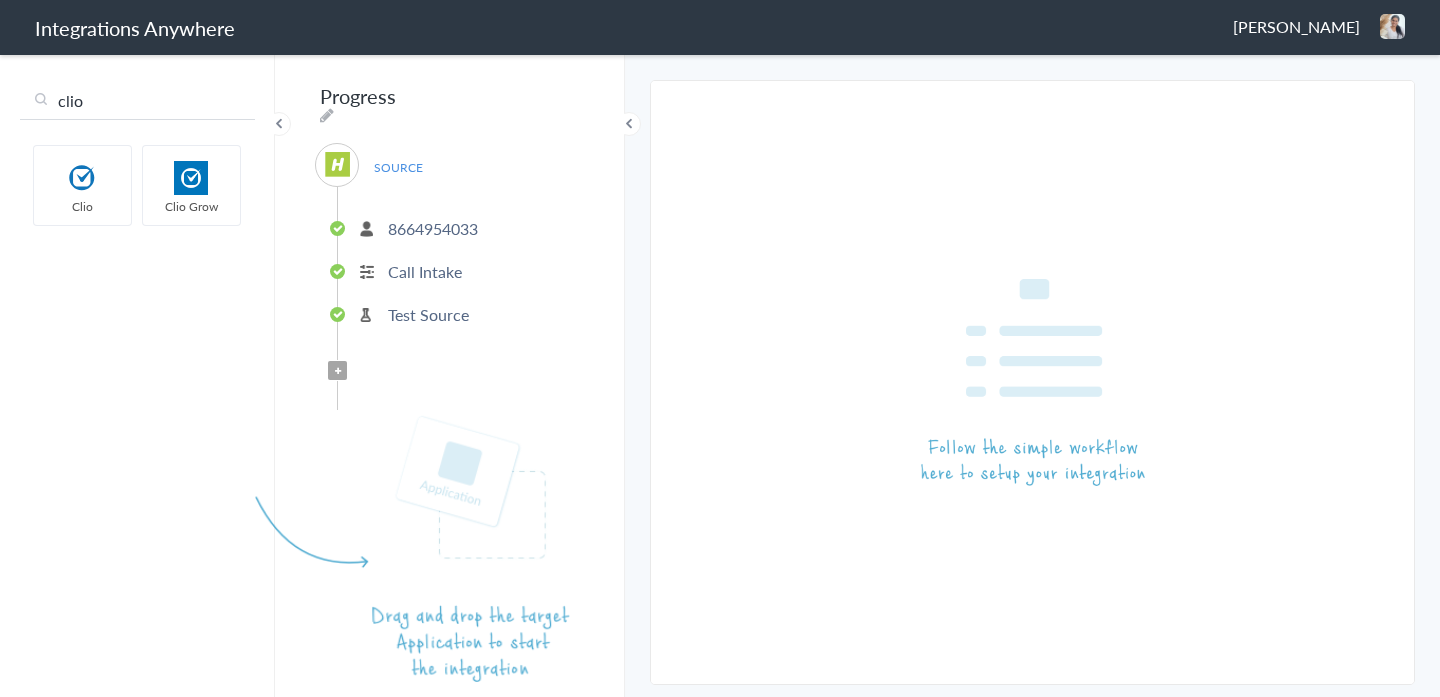 type on "clio" 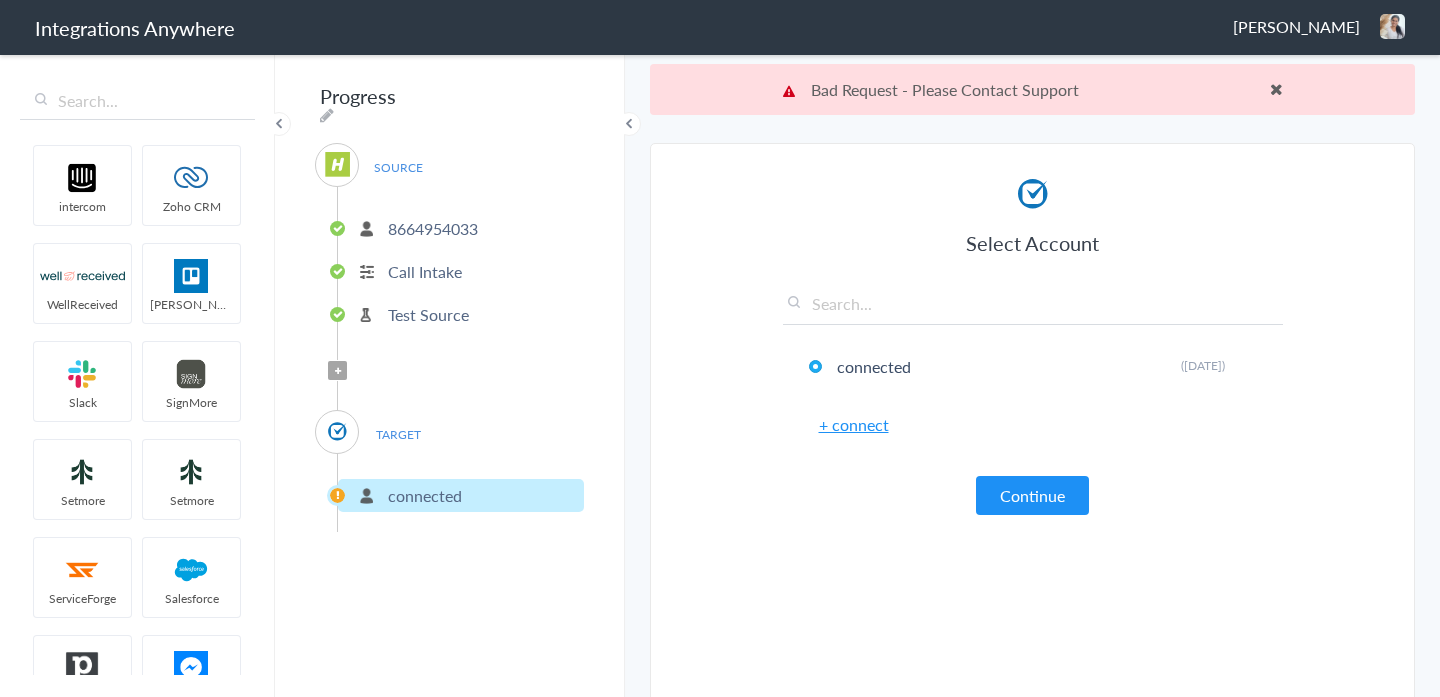 click at bounding box center (1276, 89) 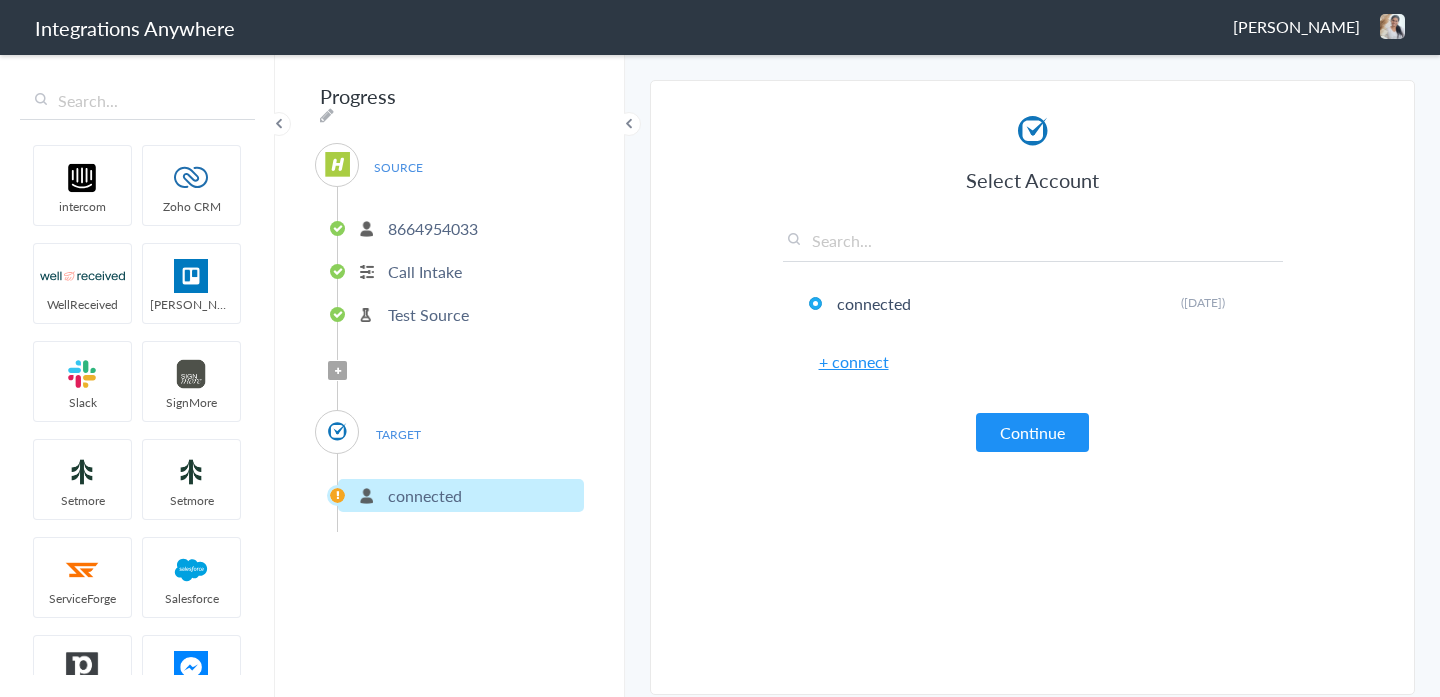 click on "+ connect" at bounding box center [854, 361] 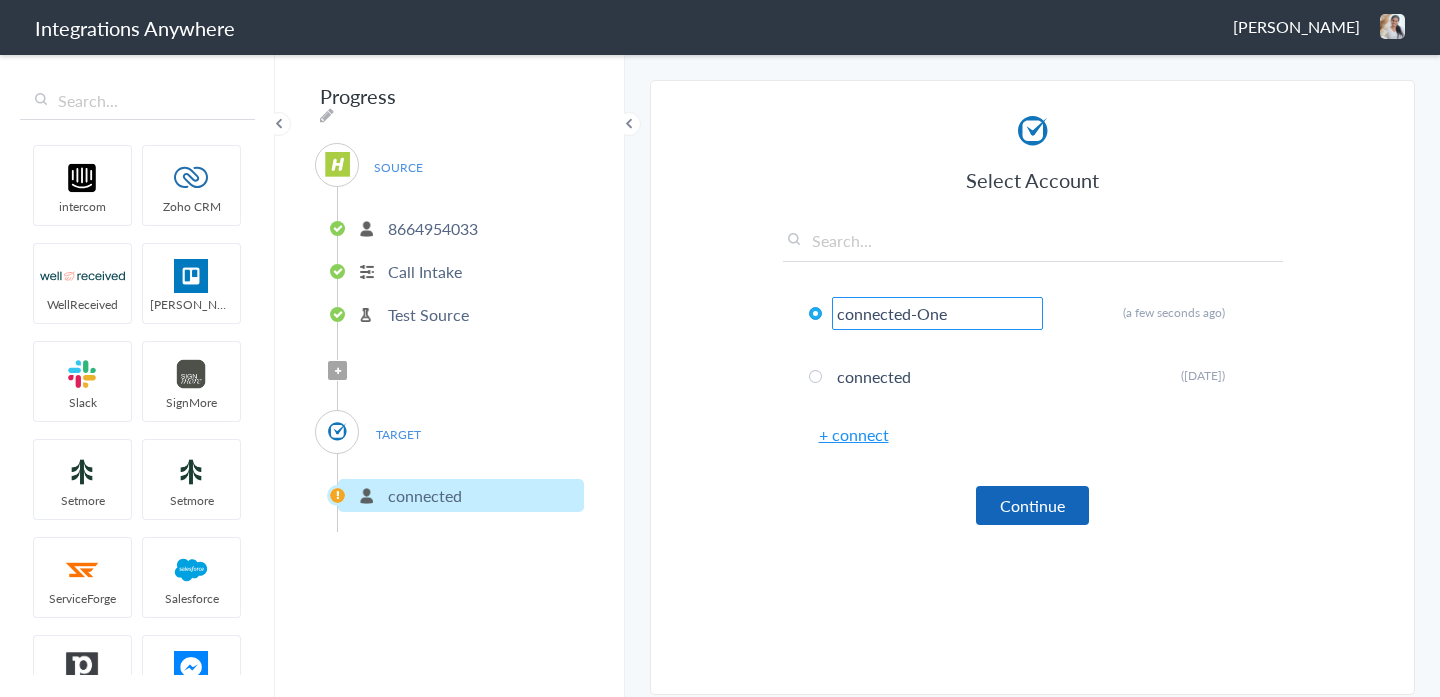 type on "connected-One" 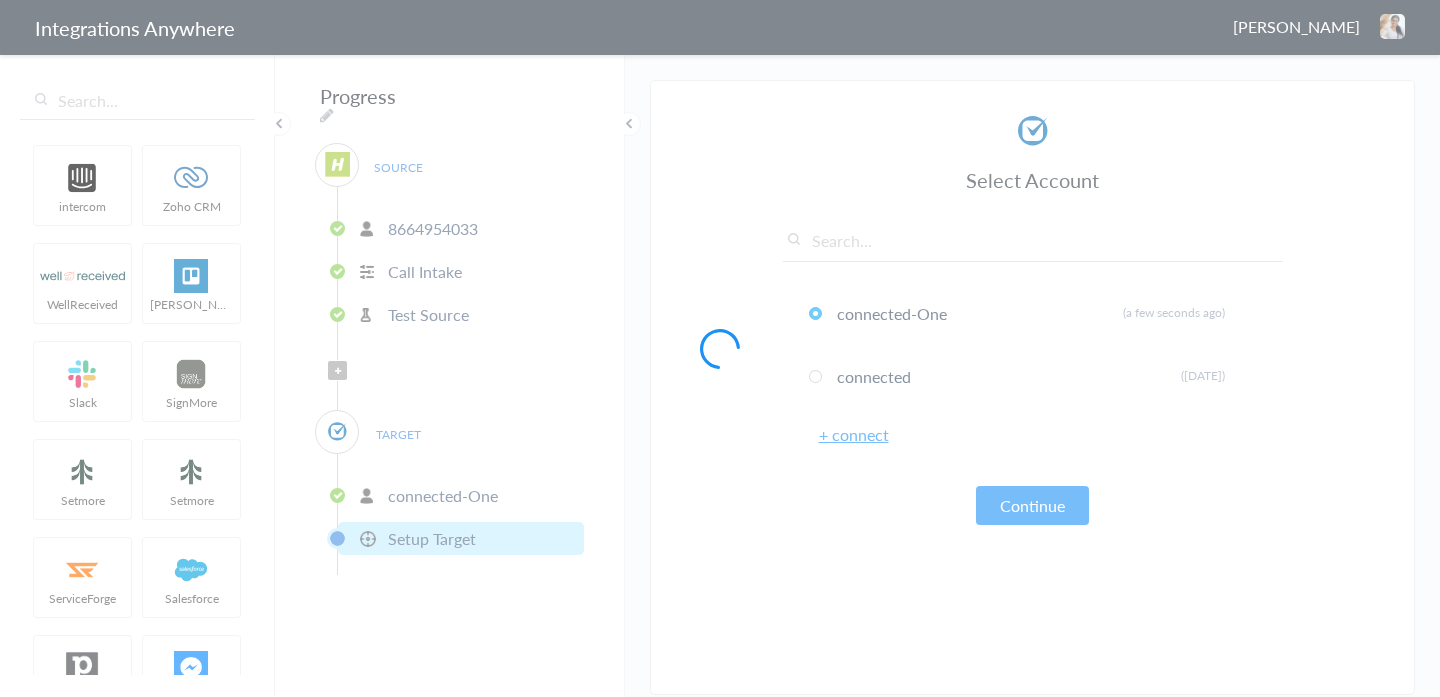 click at bounding box center [720, 348] 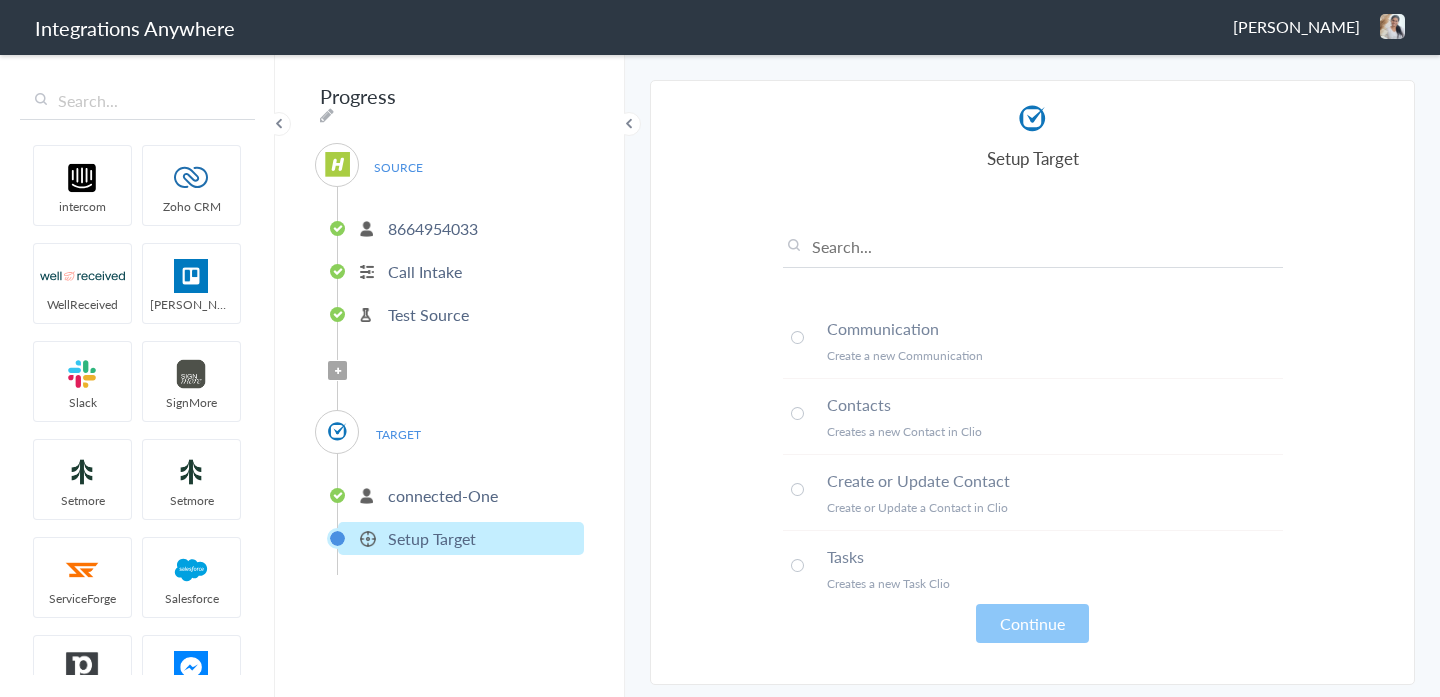 click on "Communication" at bounding box center (1055, 328) 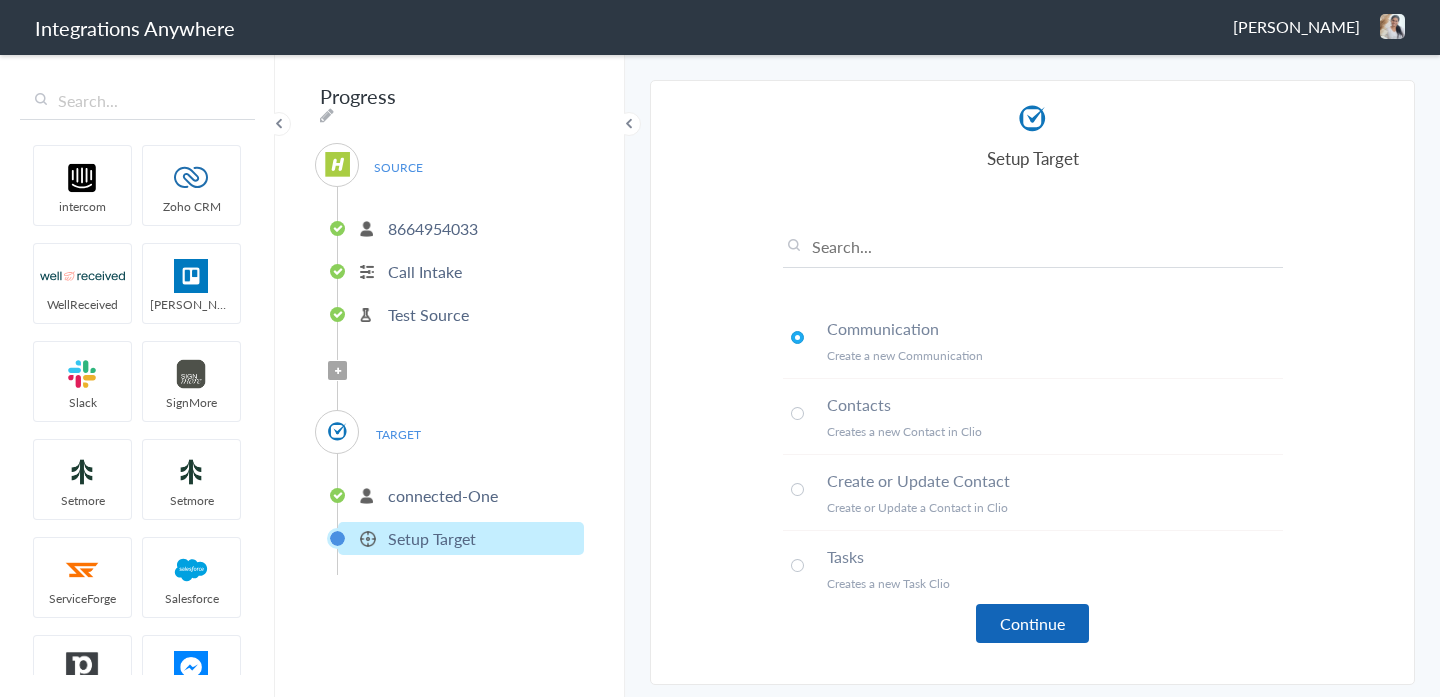click on "Continue" at bounding box center (1032, 623) 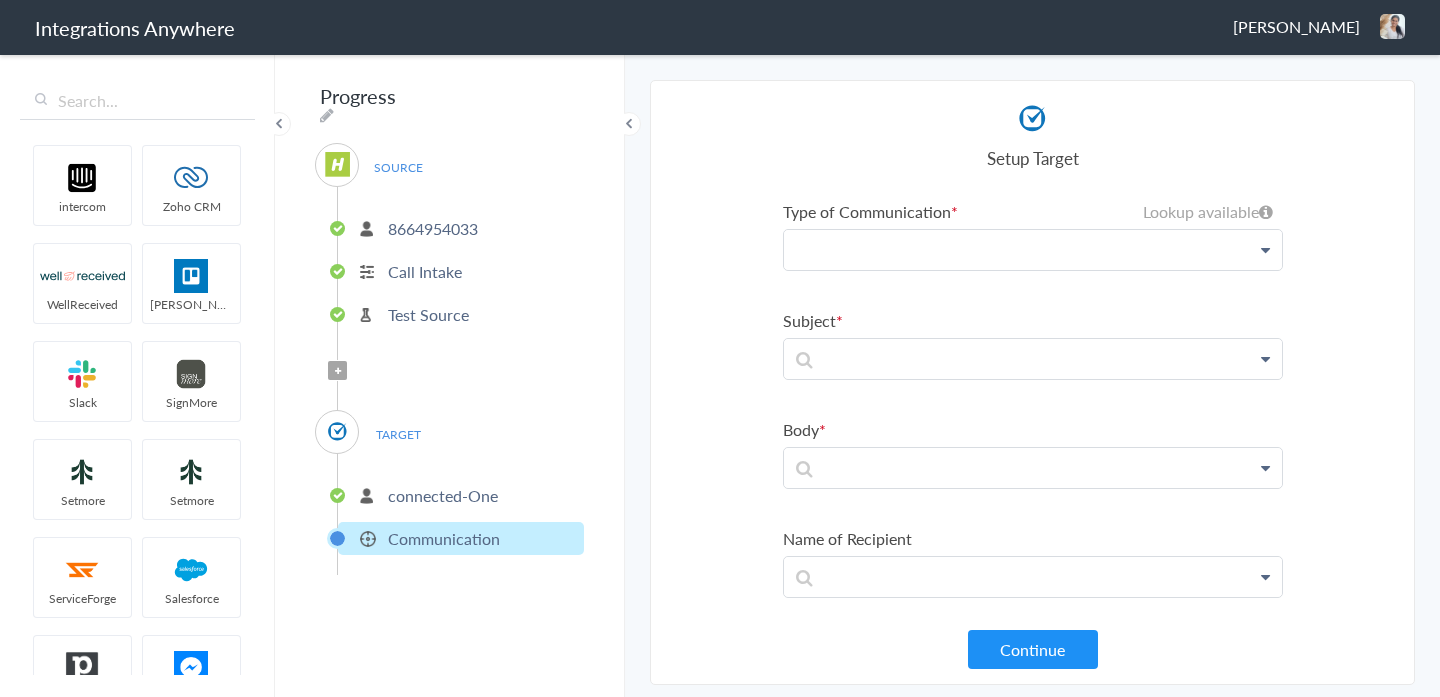 click at bounding box center [1033, 250] 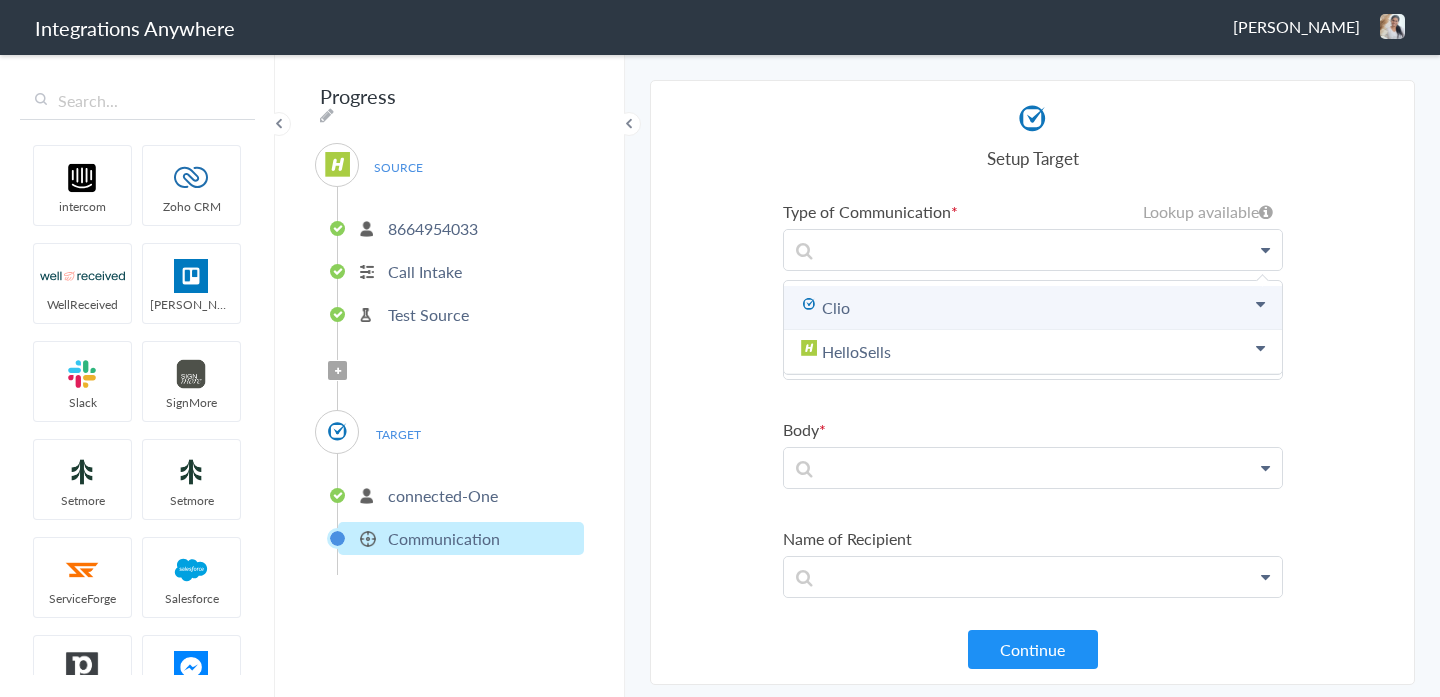click on "Clio" at bounding box center (1033, 308) 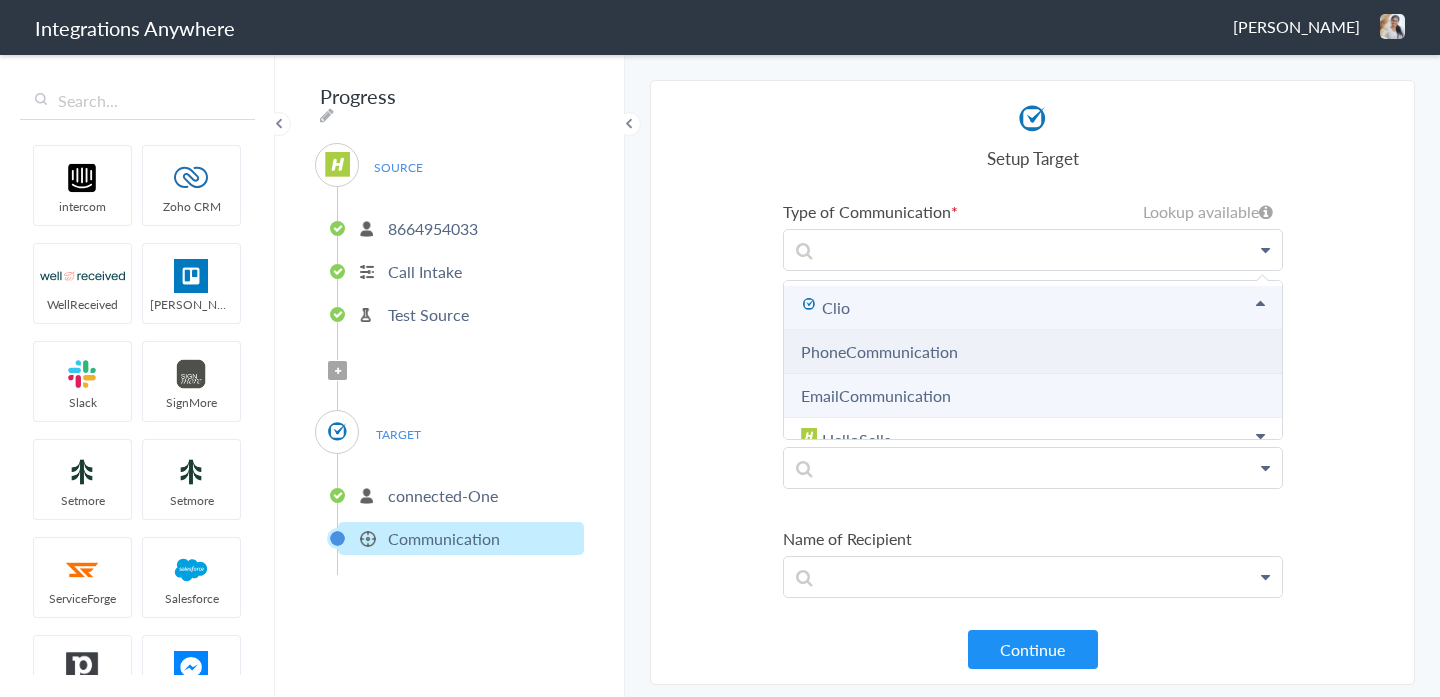 click on "PhoneCommunication" at bounding box center (879, 351) 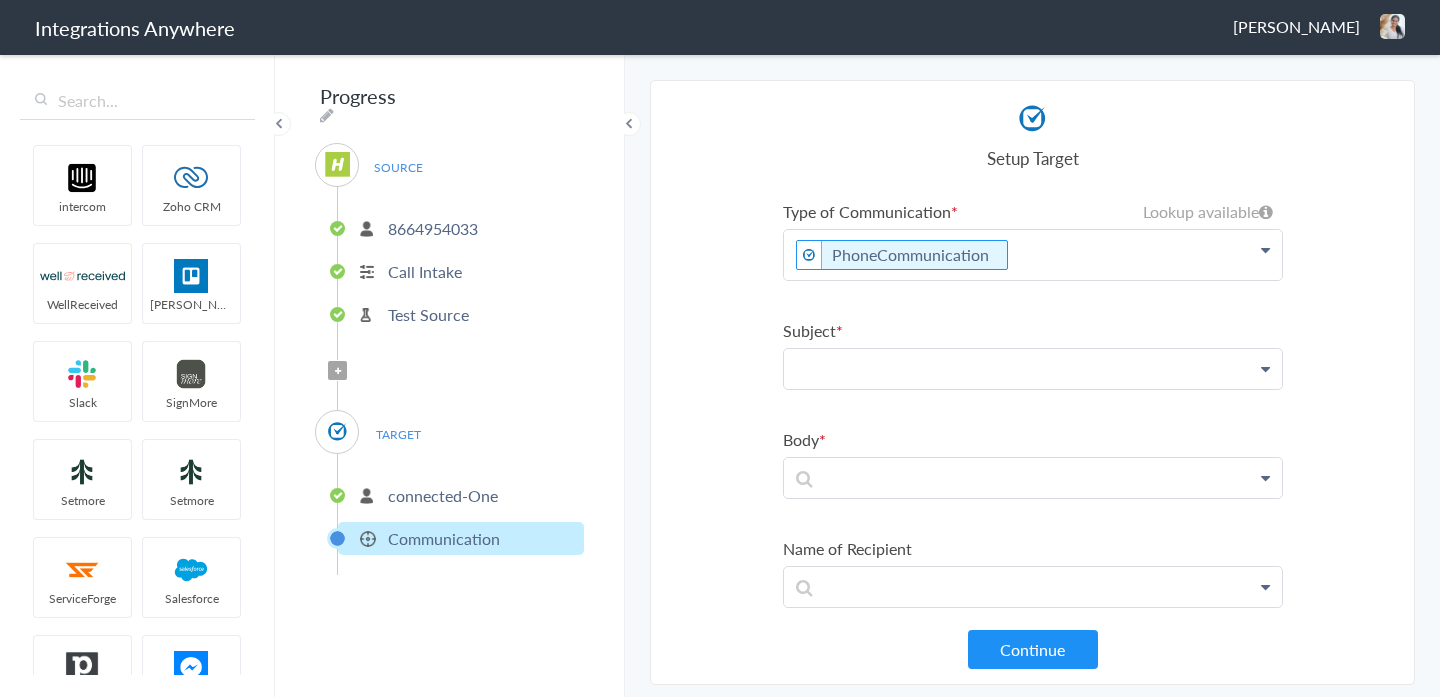 click at bounding box center [1033, 255] 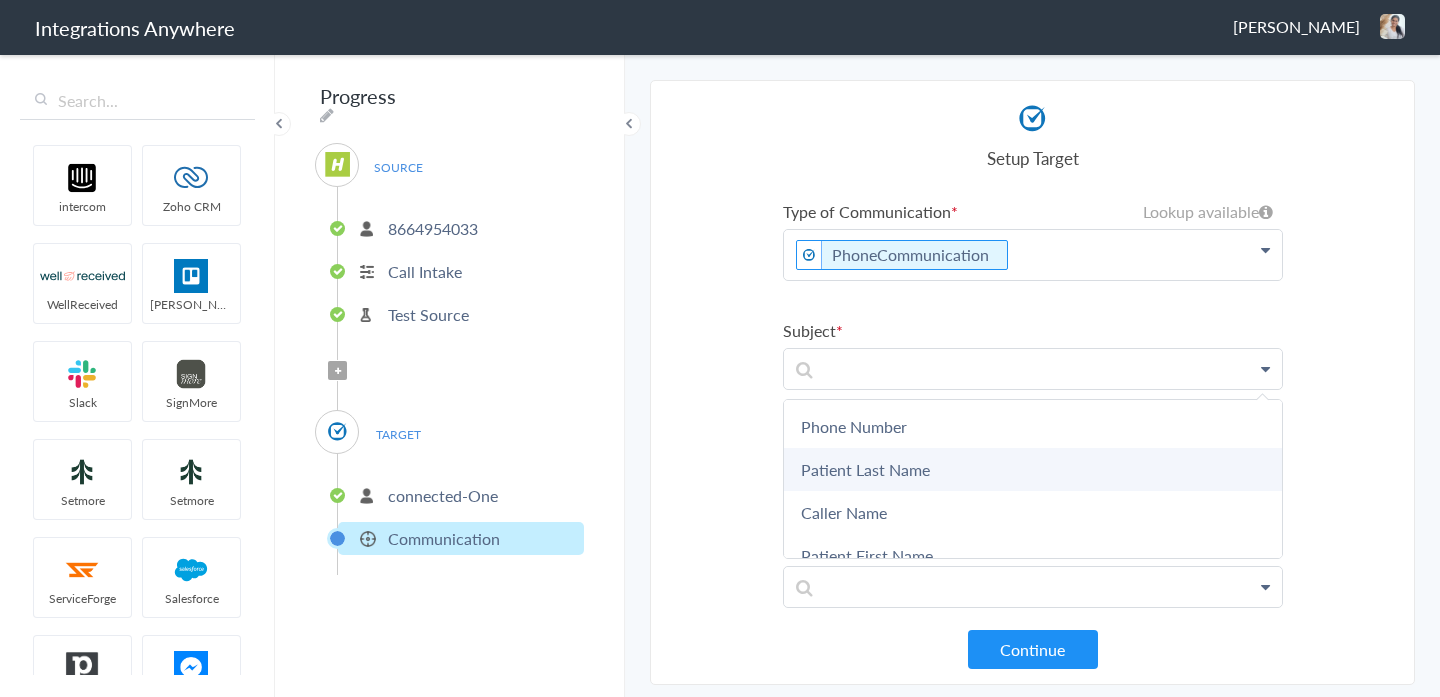 click on "Patient Last Name" at bounding box center [0, 0] 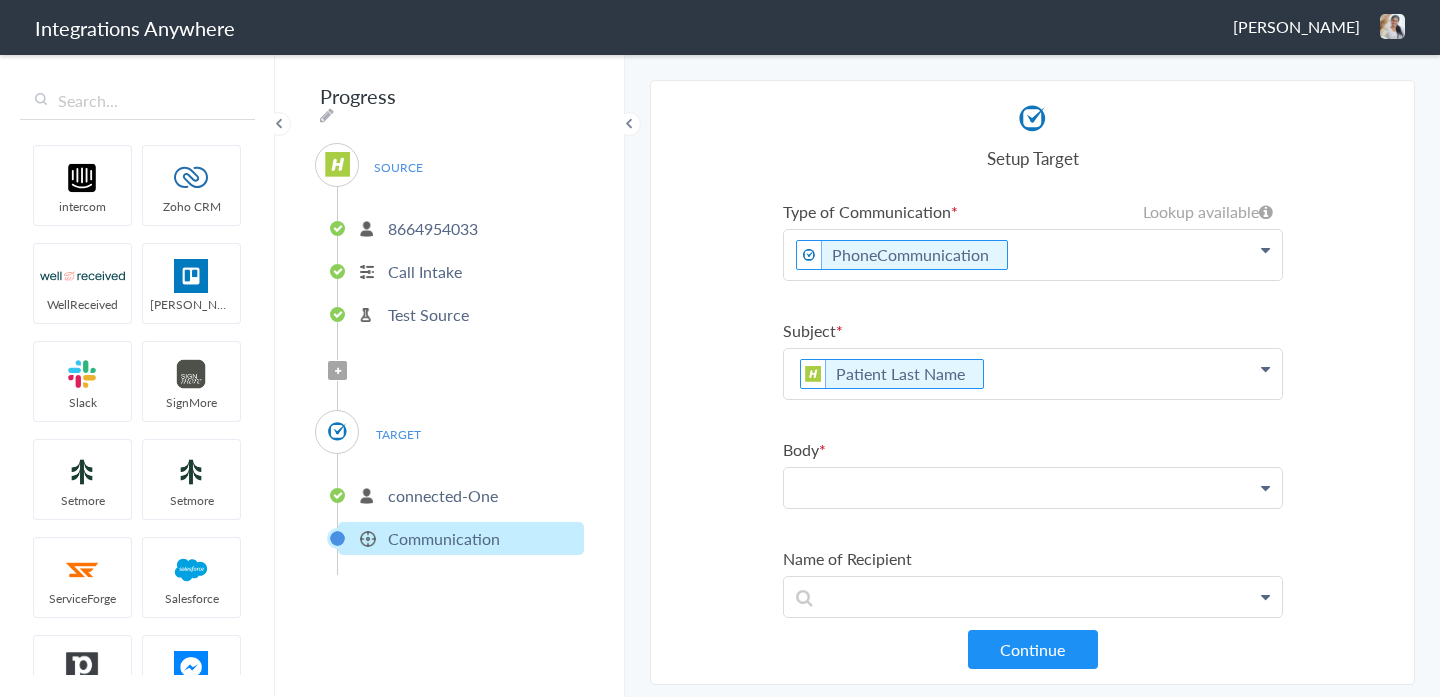 click at bounding box center (1033, 255) 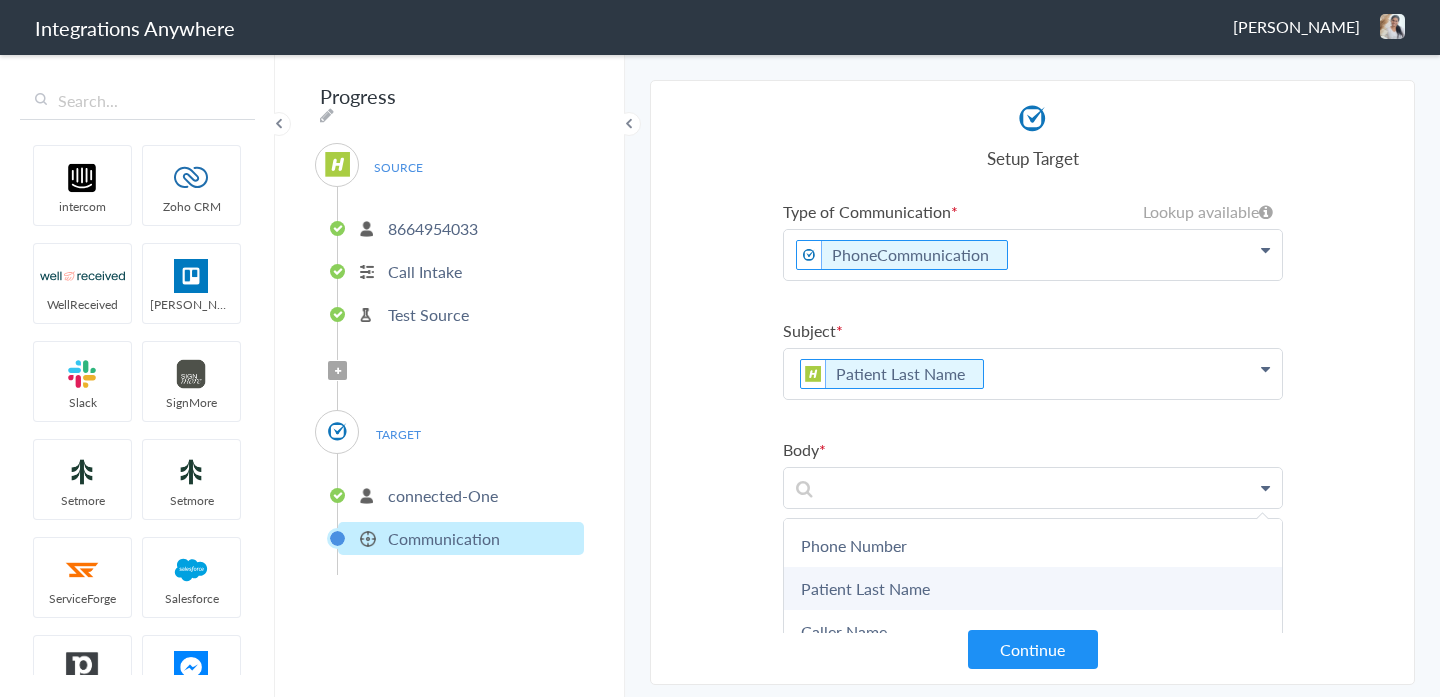 click on "Patient Last Name" at bounding box center [0, 0] 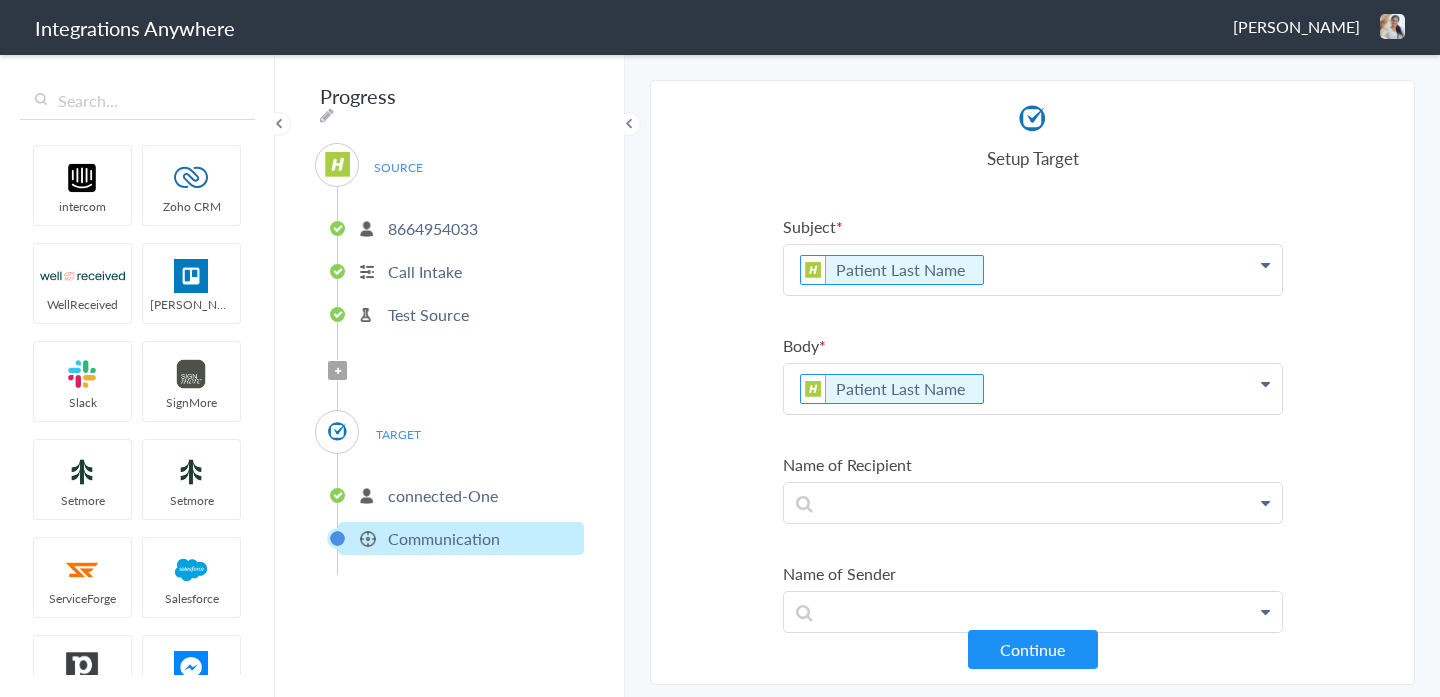scroll, scrollTop: 150, scrollLeft: 0, axis: vertical 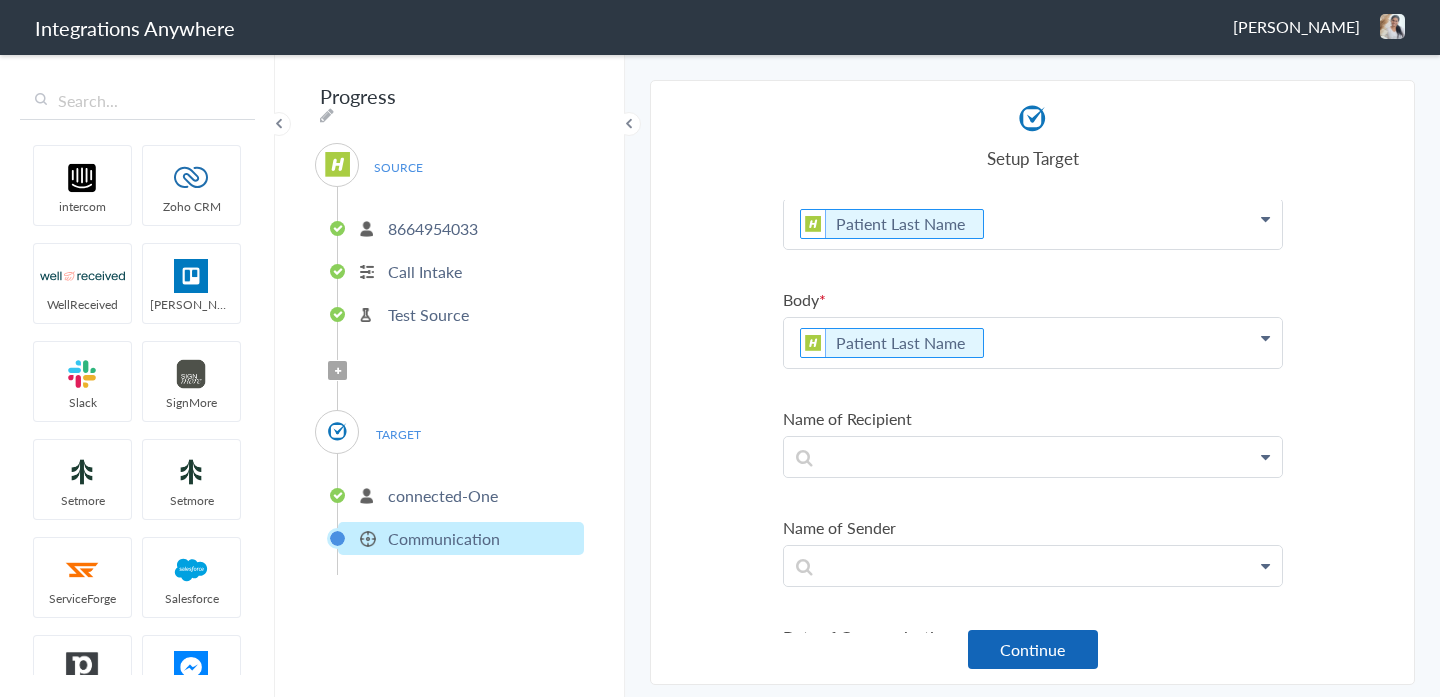 click on "Continue" at bounding box center (1033, 649) 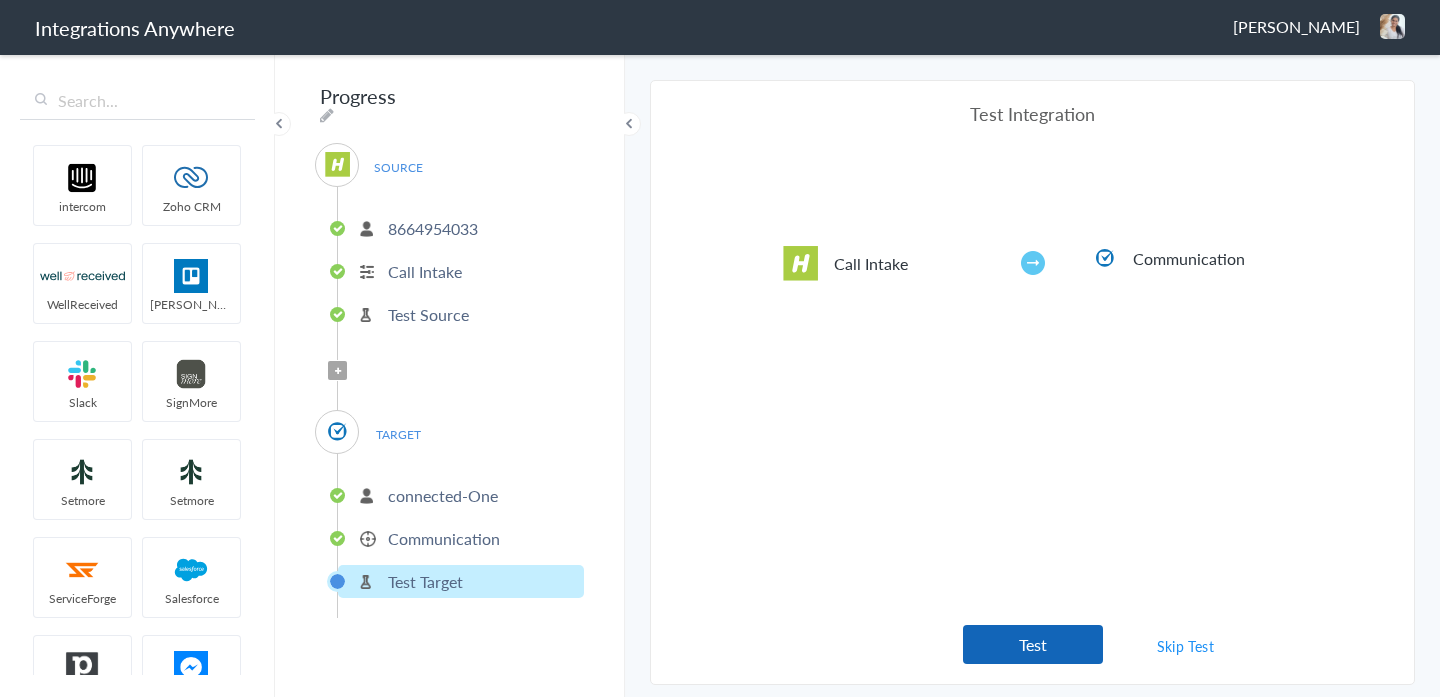 click on "Test" at bounding box center (1033, 644) 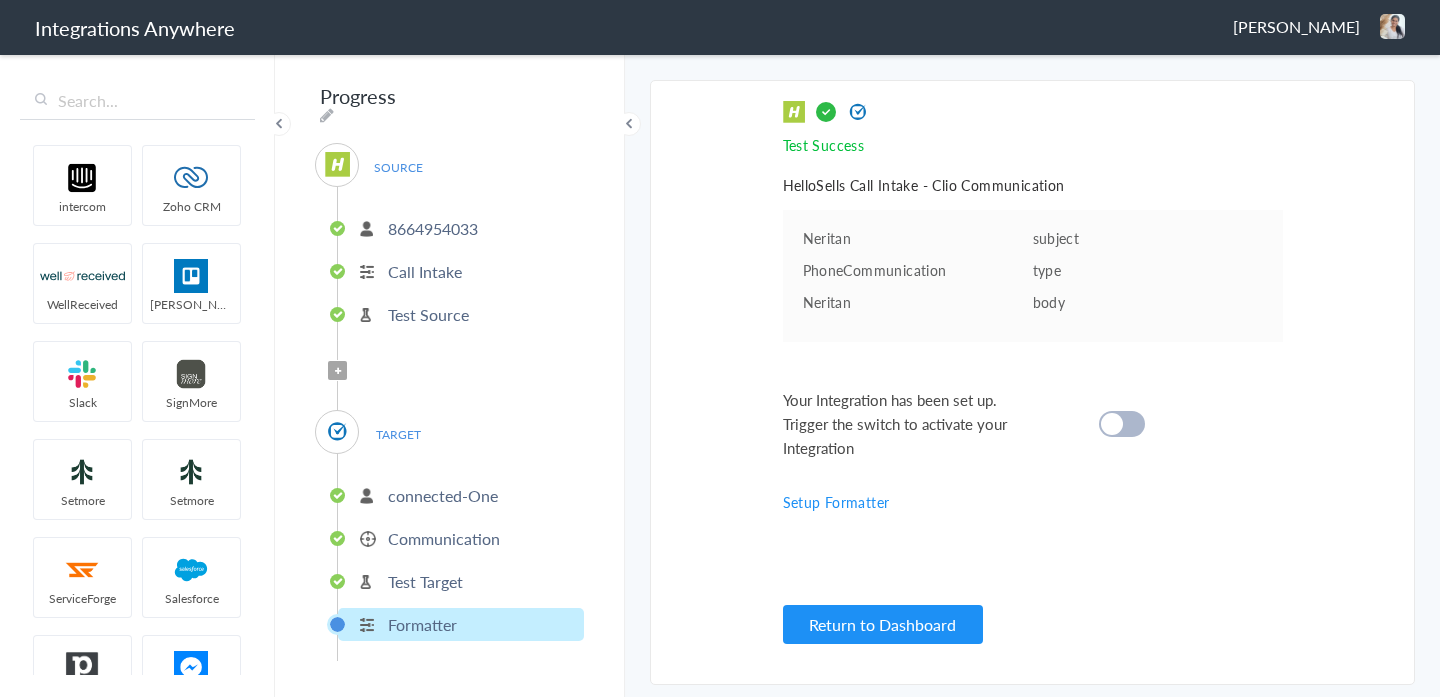 click at bounding box center (1112, 424) 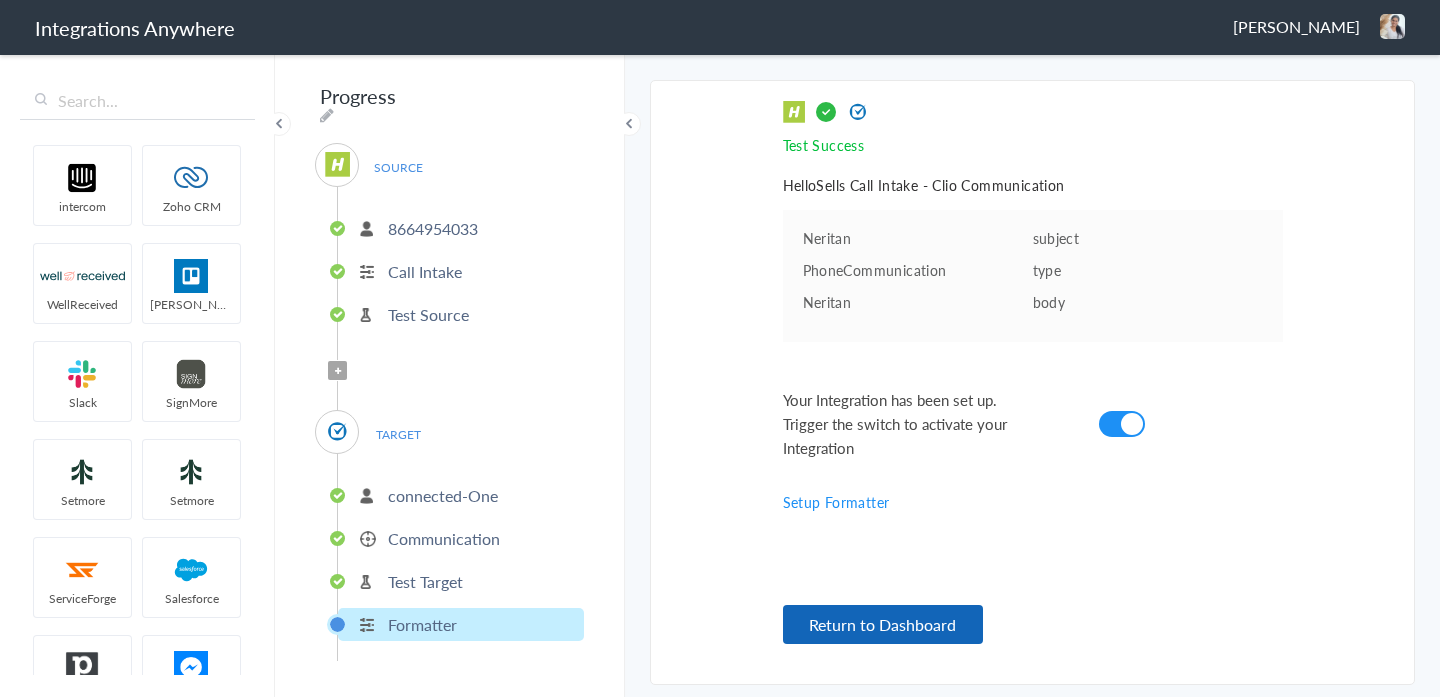 click on "Return to Dashboard" at bounding box center (883, 624) 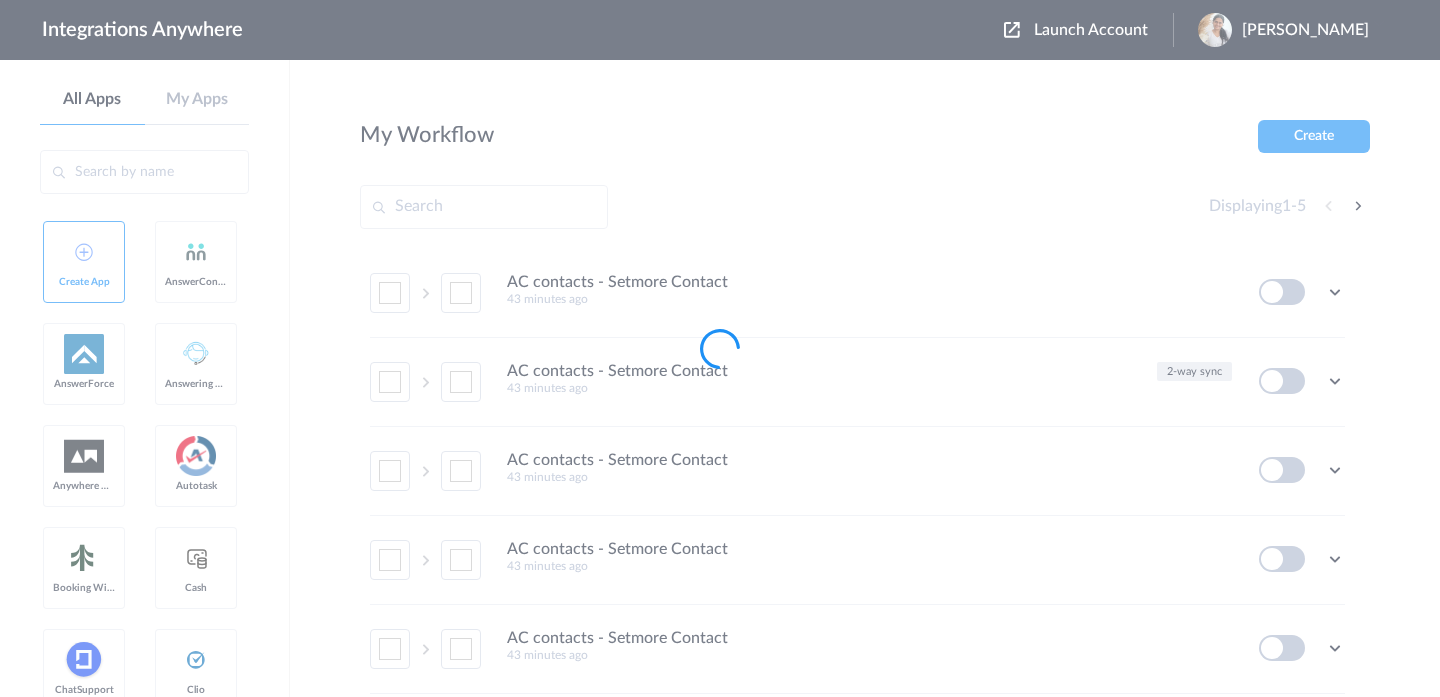 scroll, scrollTop: 0, scrollLeft: 0, axis: both 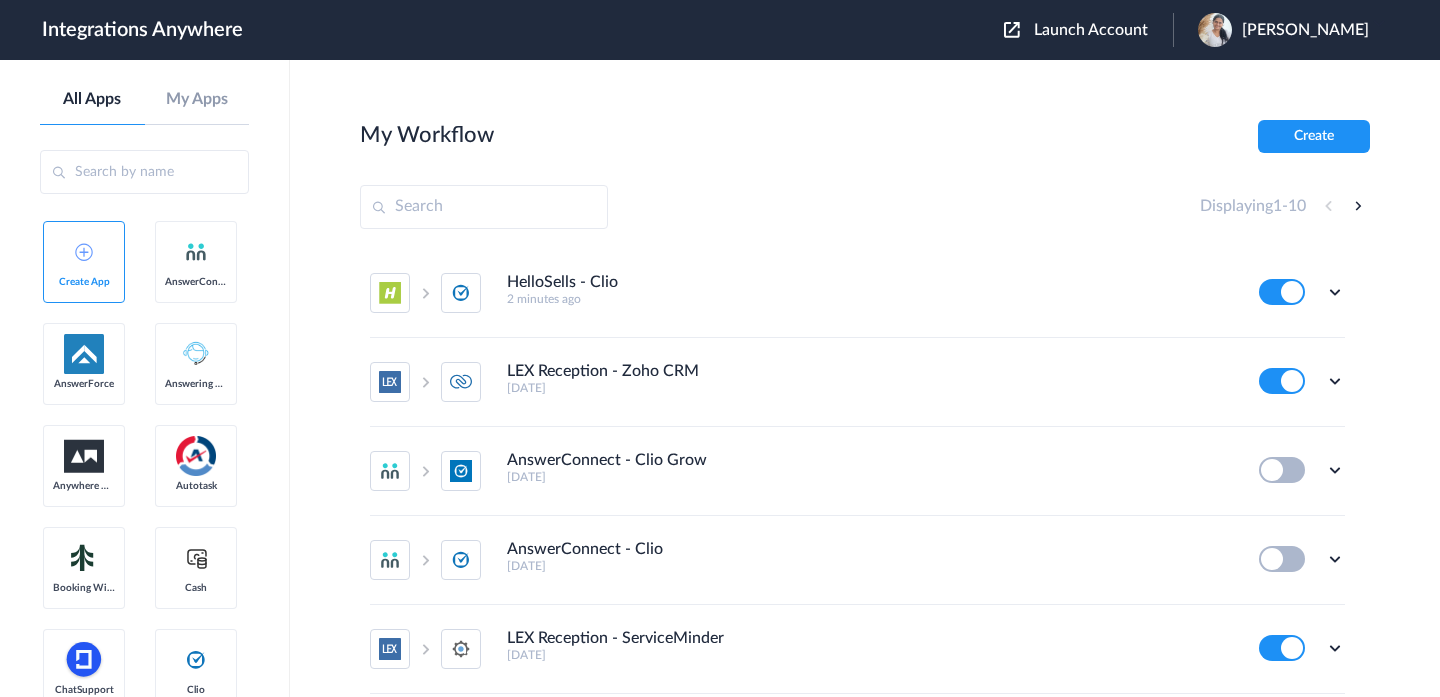 click on "My Workflow
Create
Displaying  1  -  10
HelloSells - Clio 2 minutes ago Edit    Task history    Delete       LEX Reception - Zoho CRM 21 days ago Edit    Task history    Delete       AnswerConnect - Clio Grow 2 months ago Edit    Task history    Delete       AnswerConnect - Clio 2 months ago Edit    Task history    Delete       LEX Reception - ServiceMinder 2 months ago Edit    Task history    Delete       LEX Reception - ServiceMinder 2 months ago Edit    Task history    Delete       Answering Service - Google Sheets 3 months ago Edit    Task history    Delete       LEX Reception - MyCase 4 months ago Edit    Task history    Delete       AnswerForce - MyCase 4 months ago Edit    Task history    Delete       LEX Reception - MyCase 4 months ago Edit    Task history    Delete" at bounding box center (865, 438) 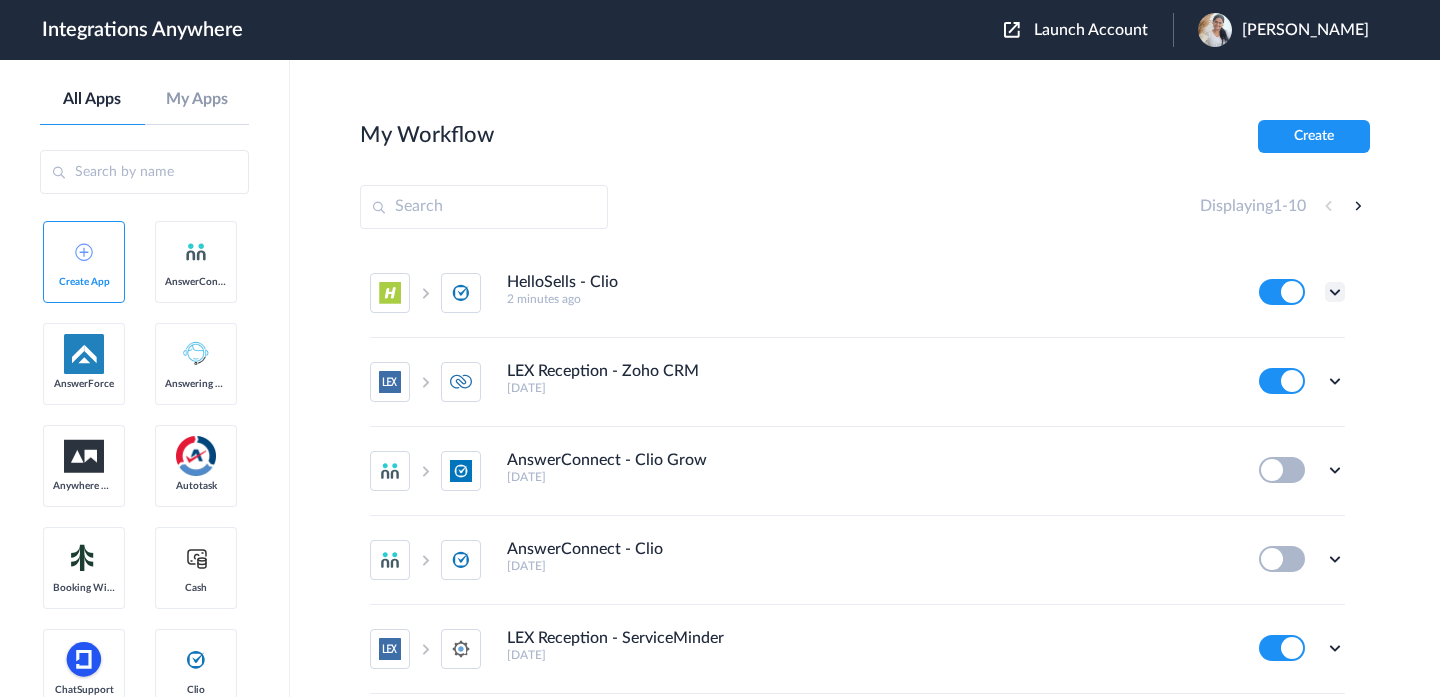 click at bounding box center [1335, 292] 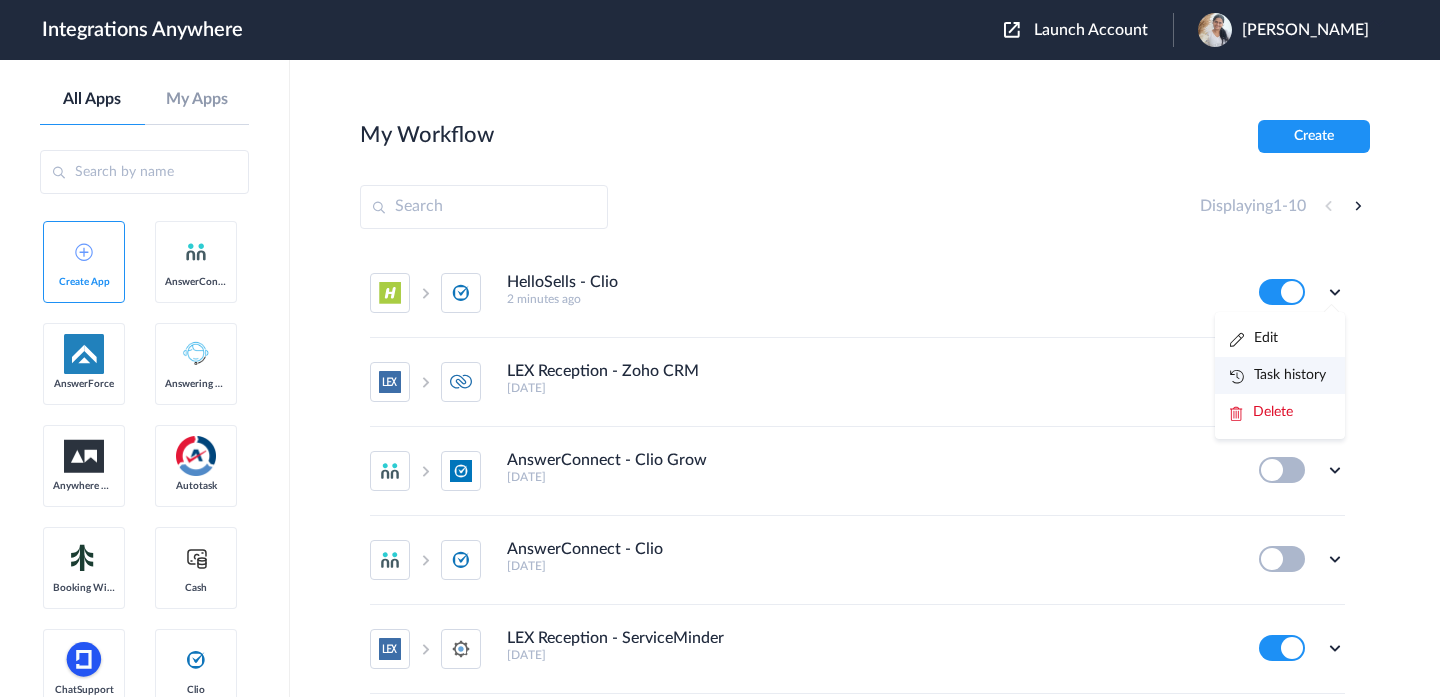 click on "Task history" at bounding box center (1278, 375) 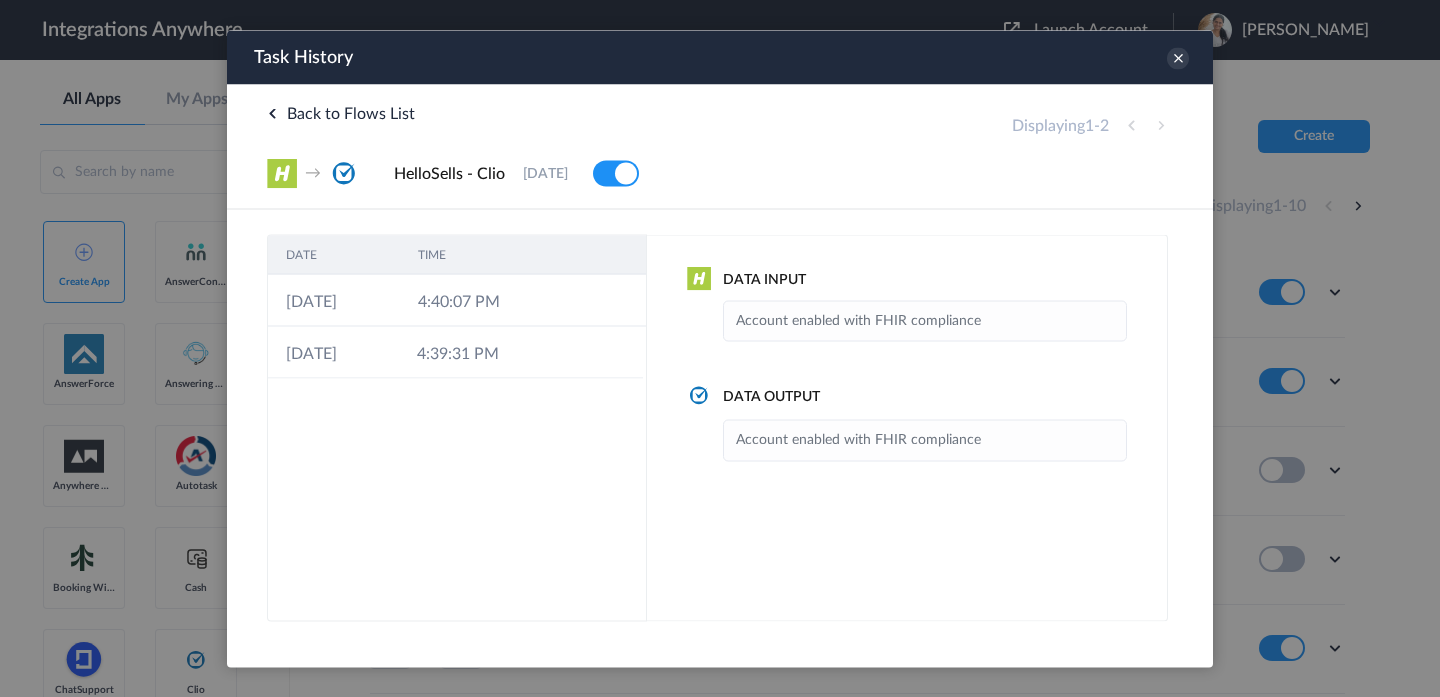 scroll, scrollTop: 0, scrollLeft: 0, axis: both 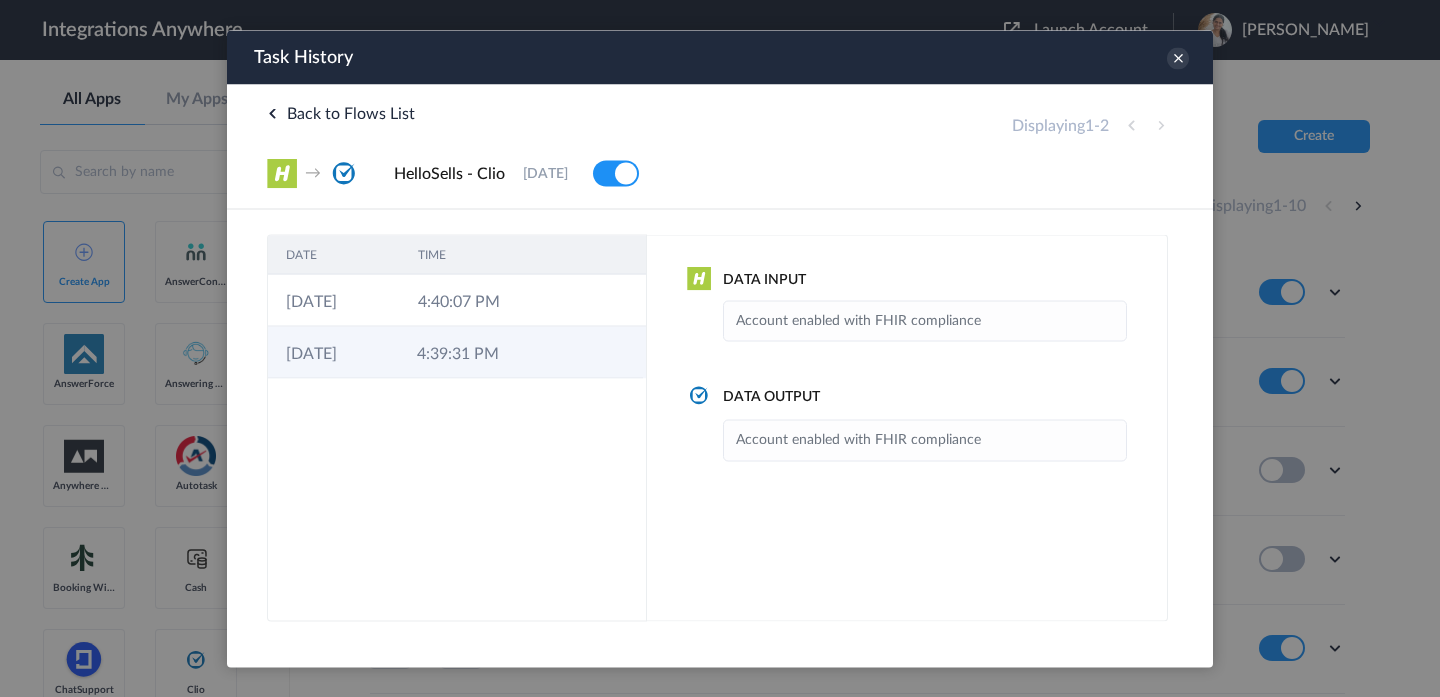 click on "4:39:31 PM" at bounding box center [464, 352] 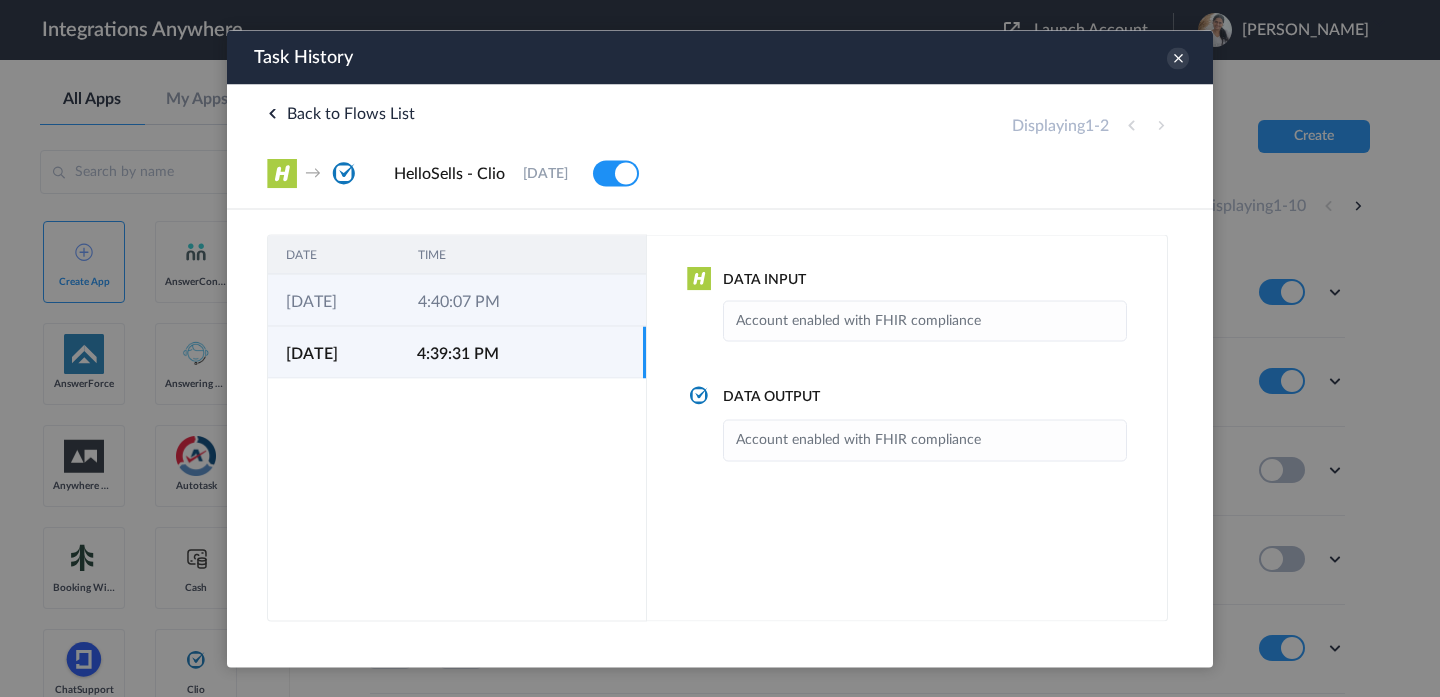 click on "4:40:07 PM" at bounding box center (466, 300) 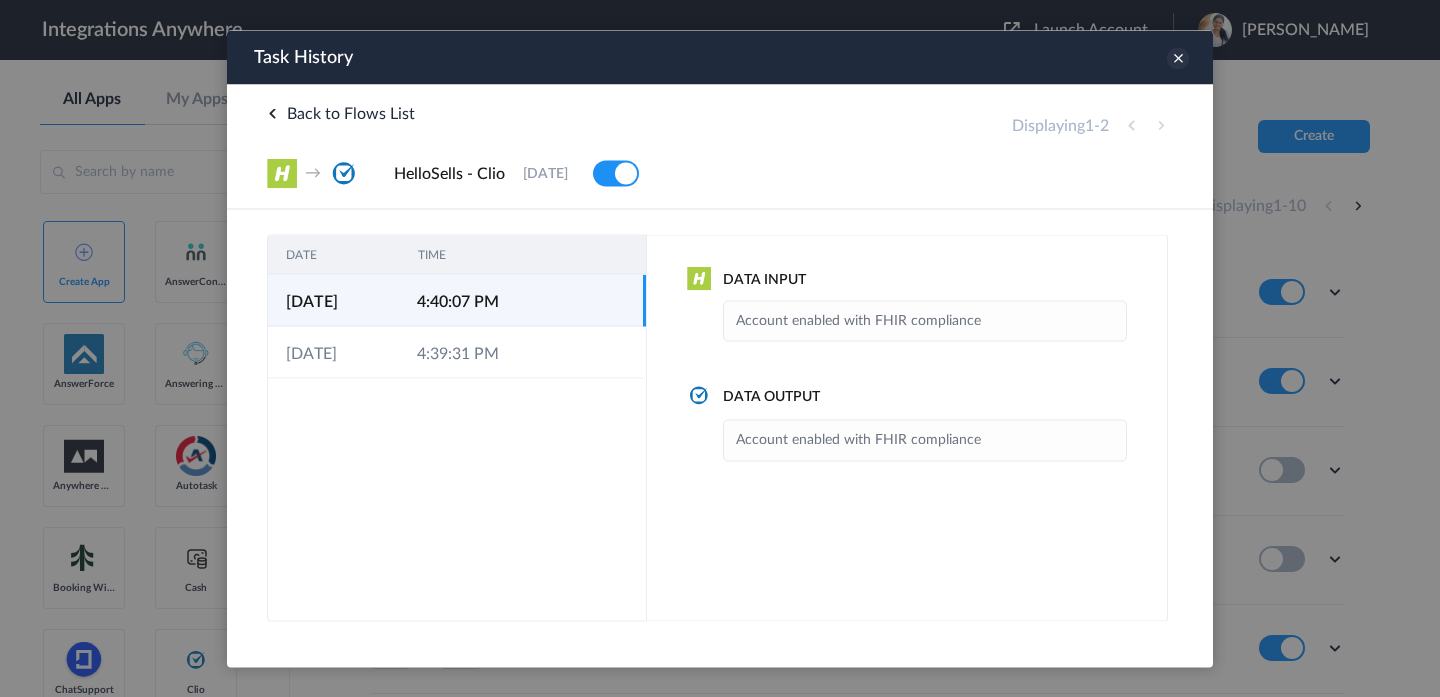 click at bounding box center [1178, 58] 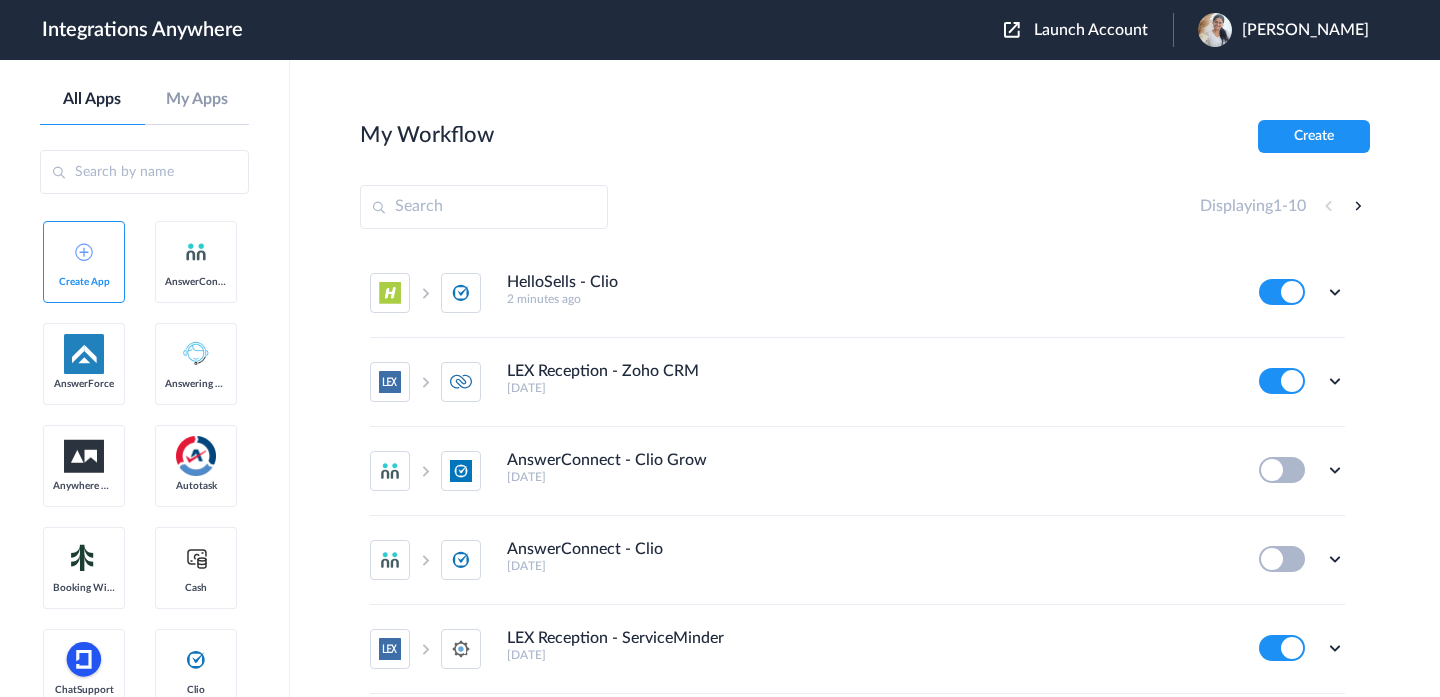 click on "My Workflow
Create" at bounding box center (865, 136) 